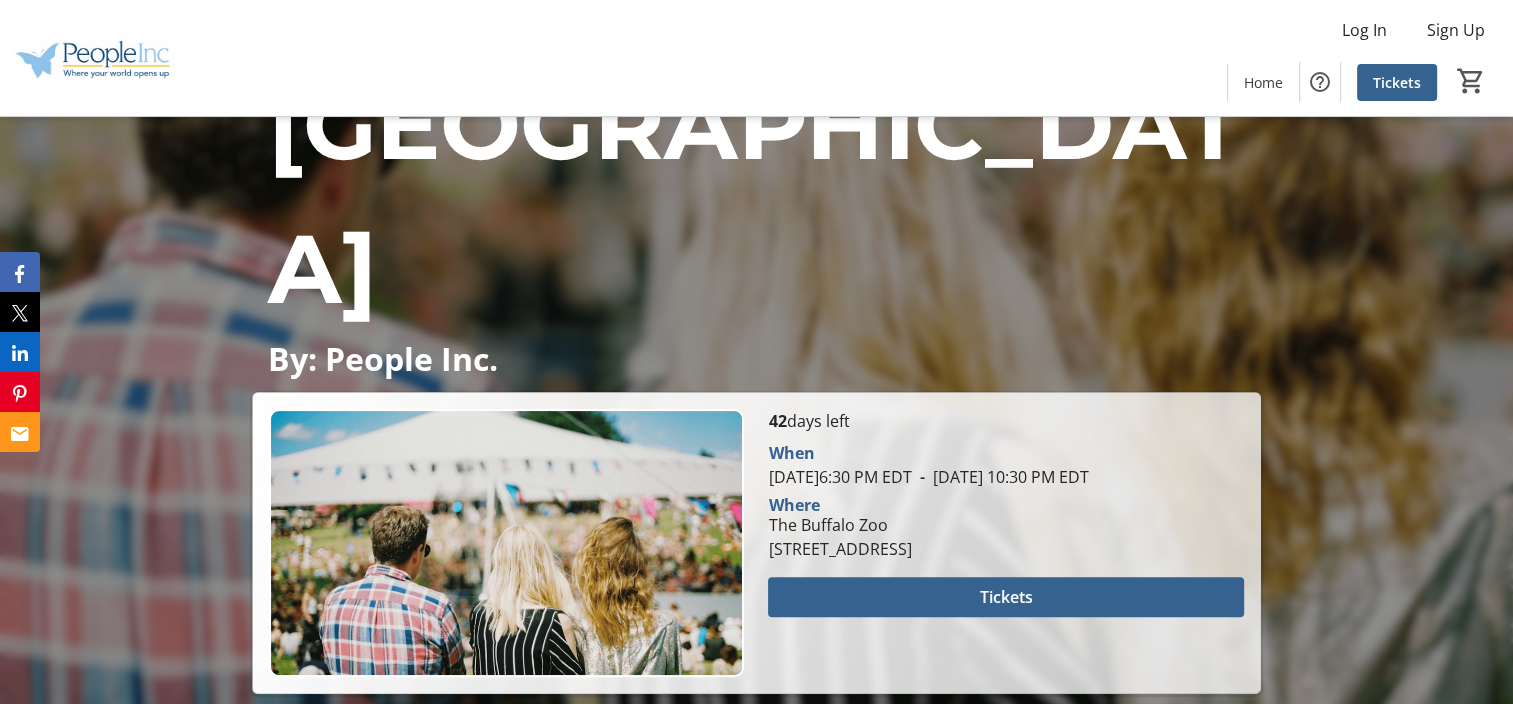 scroll, scrollTop: 500, scrollLeft: 0, axis: vertical 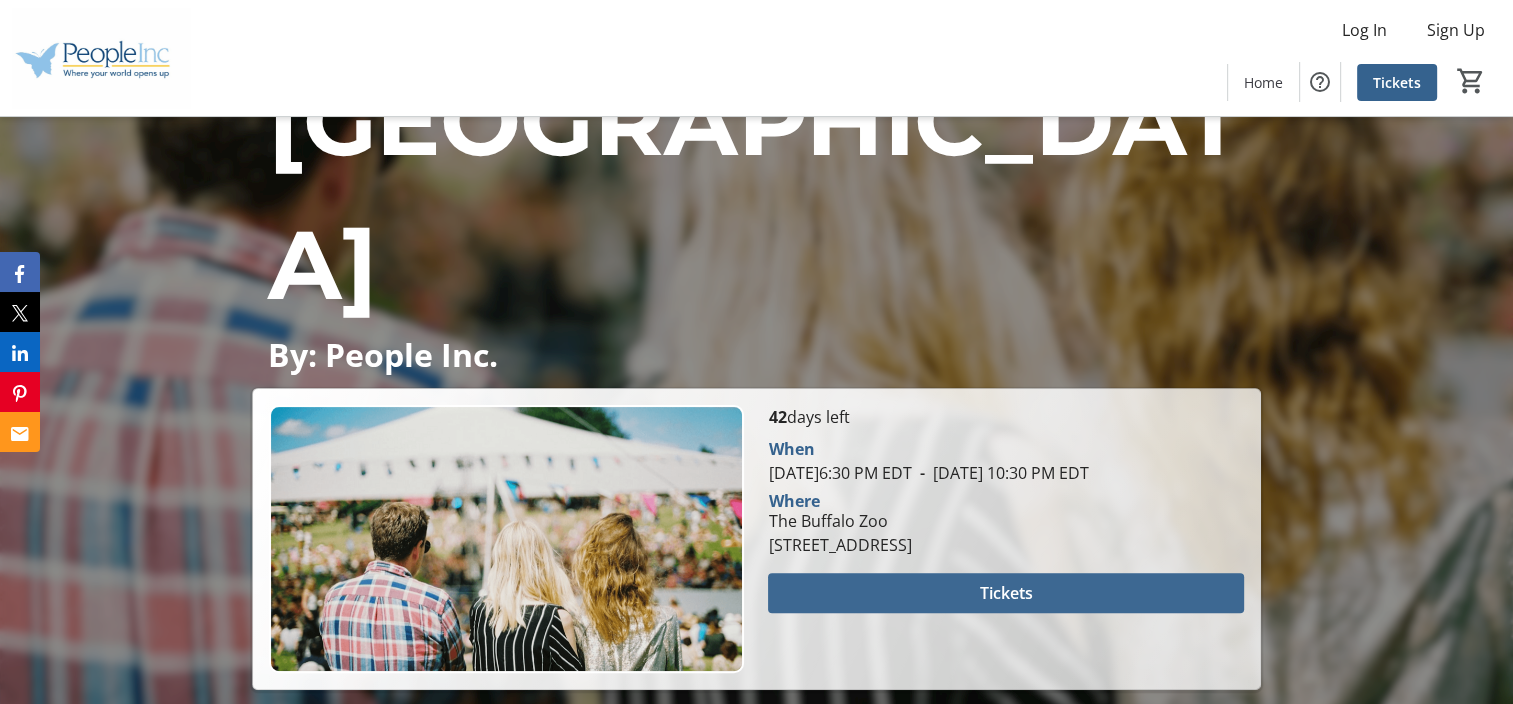 click on "Tickets" at bounding box center [1006, 593] 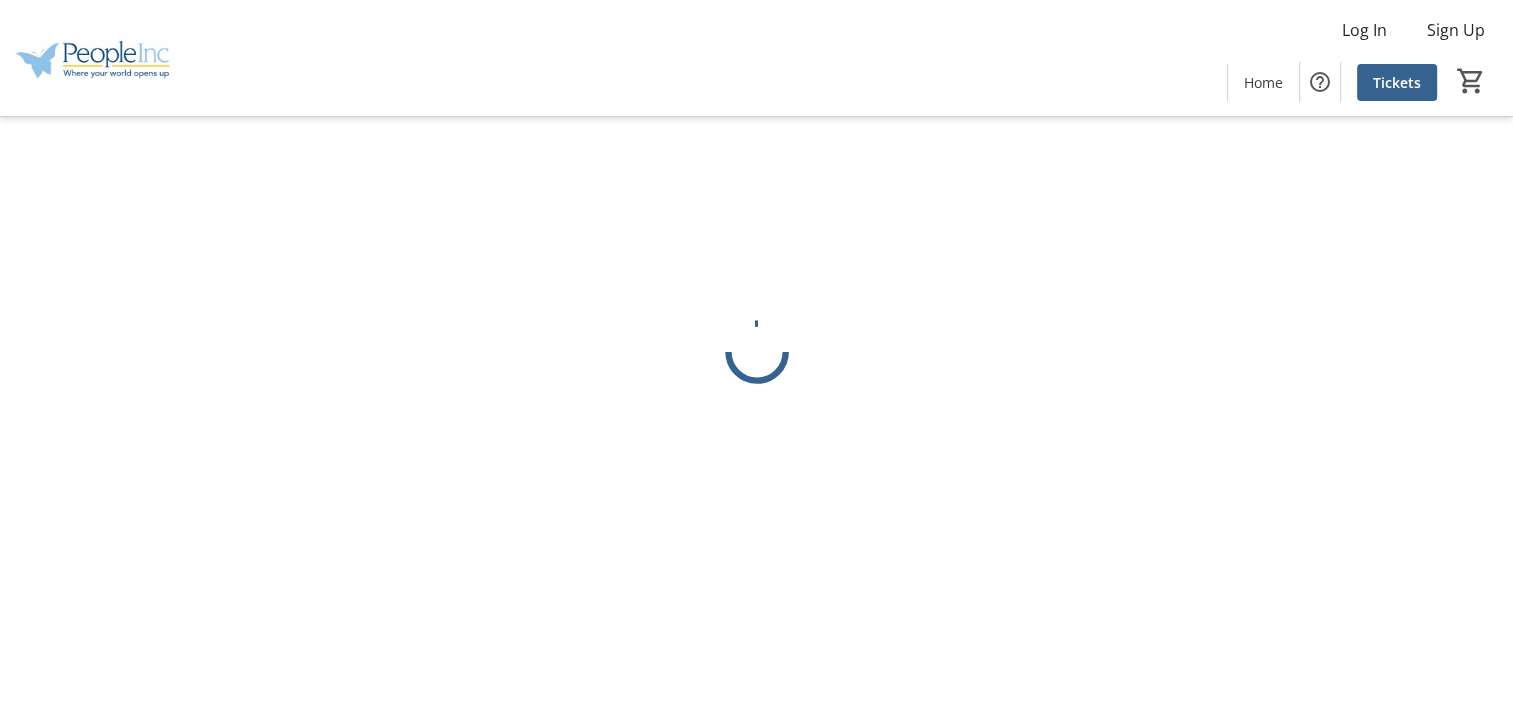 scroll, scrollTop: 0, scrollLeft: 0, axis: both 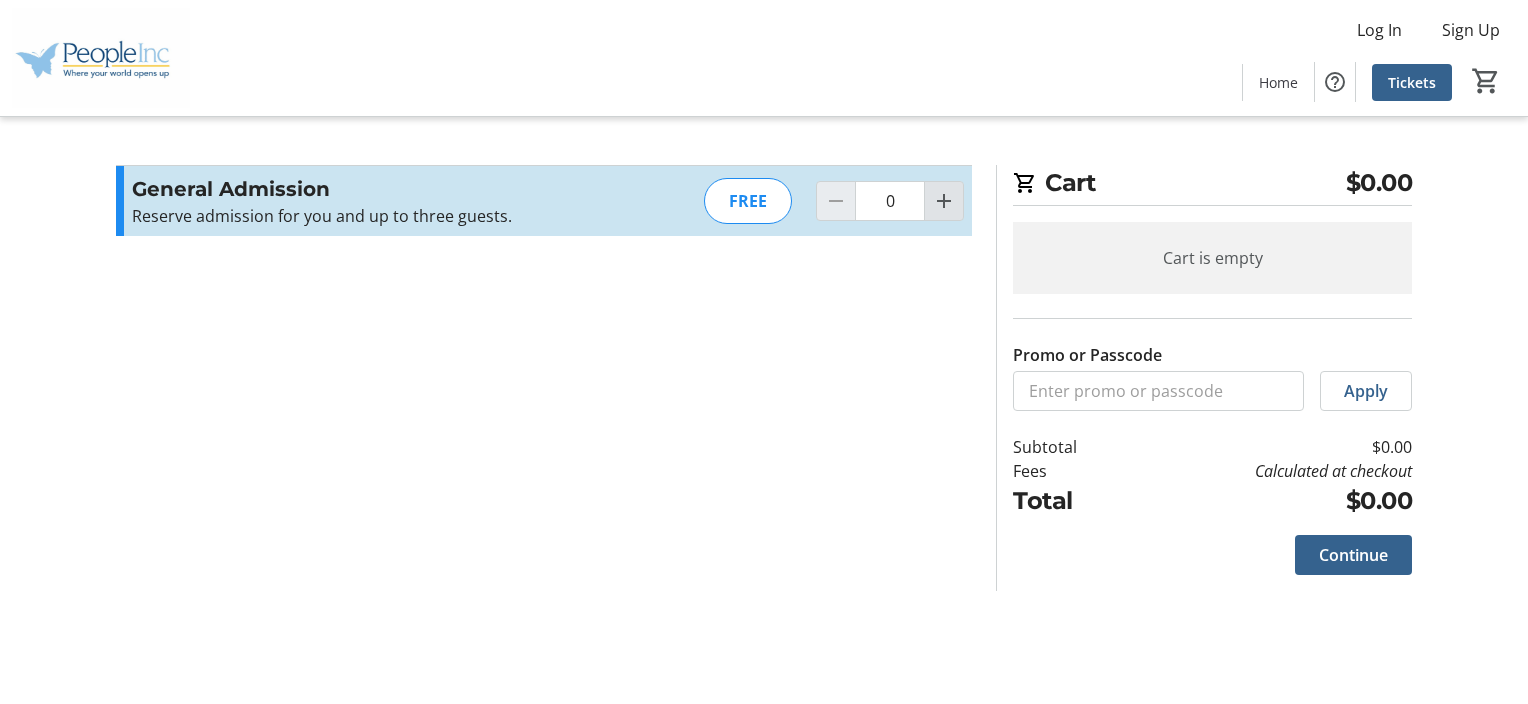click 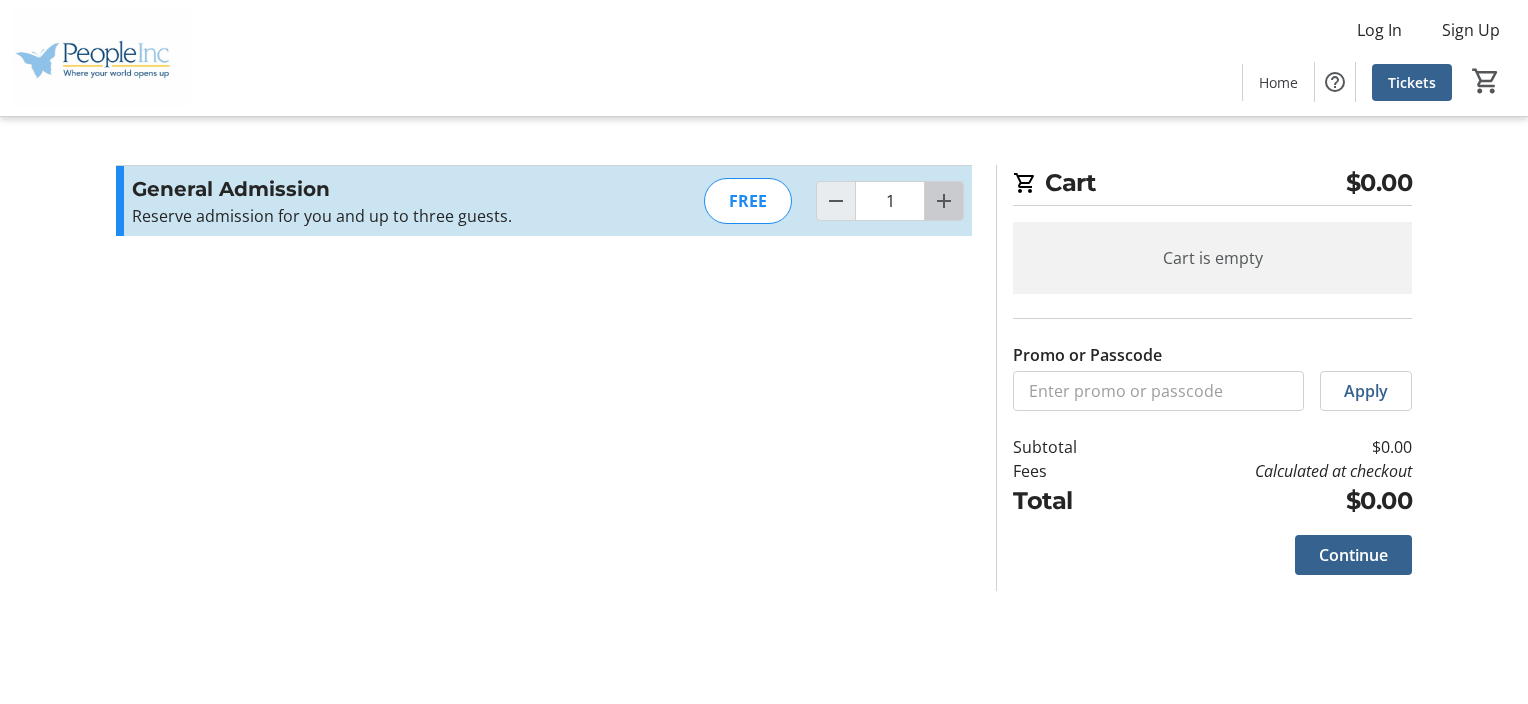 click 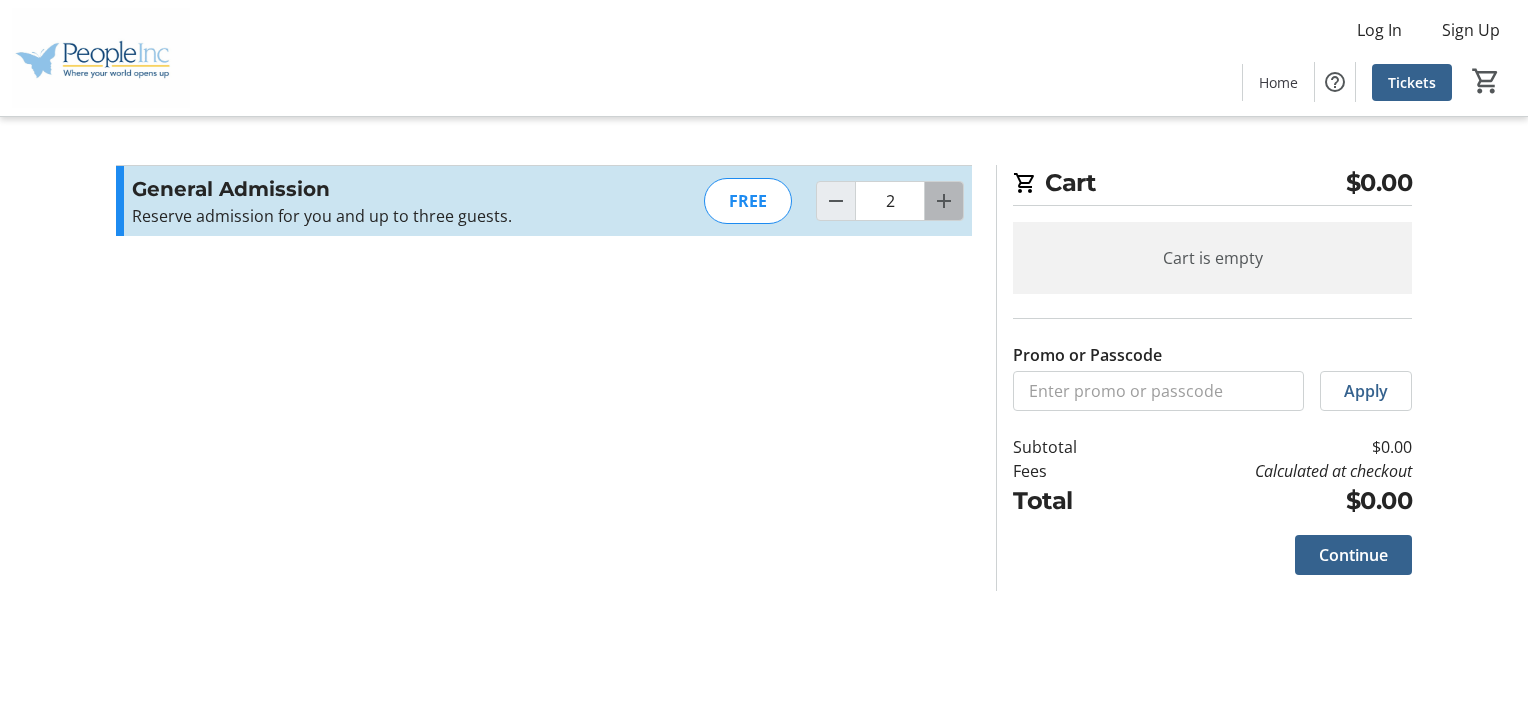 click 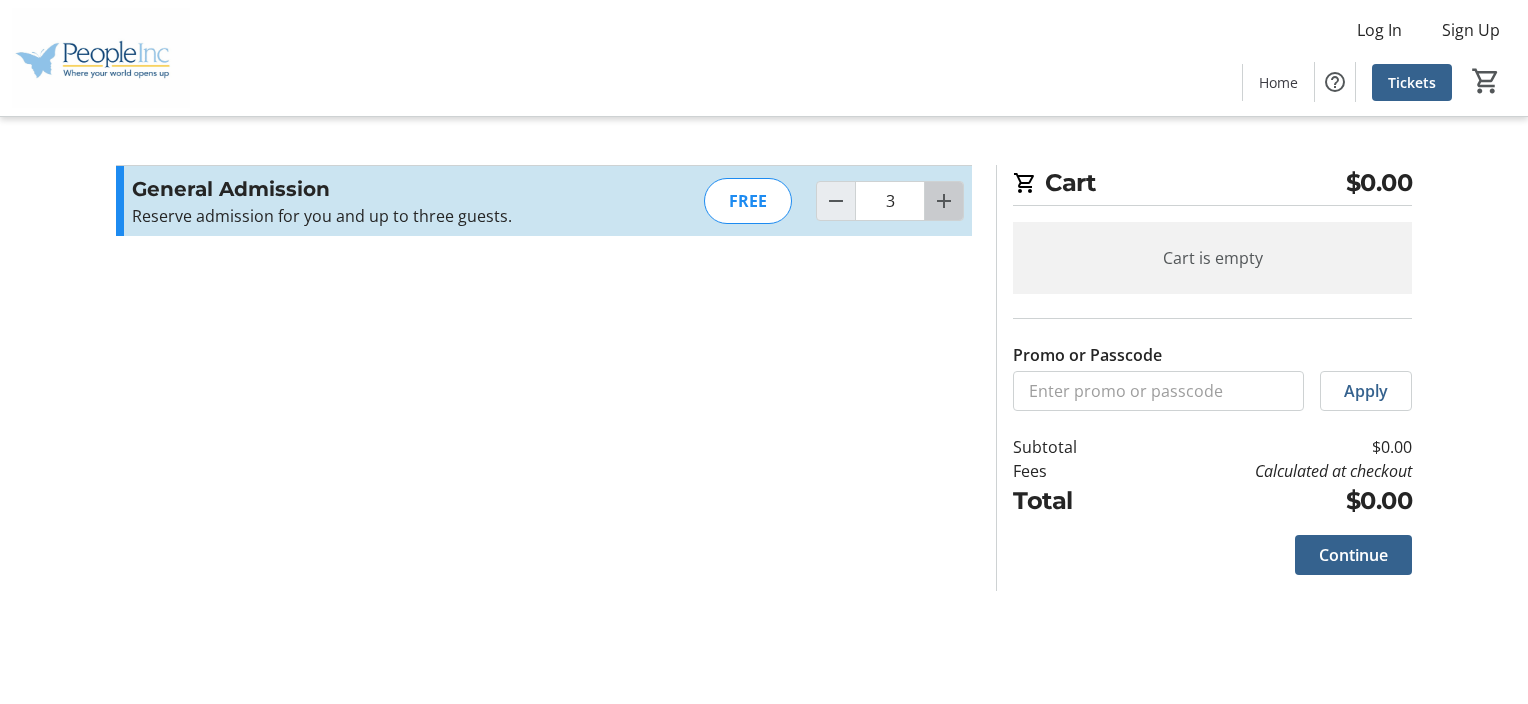 click 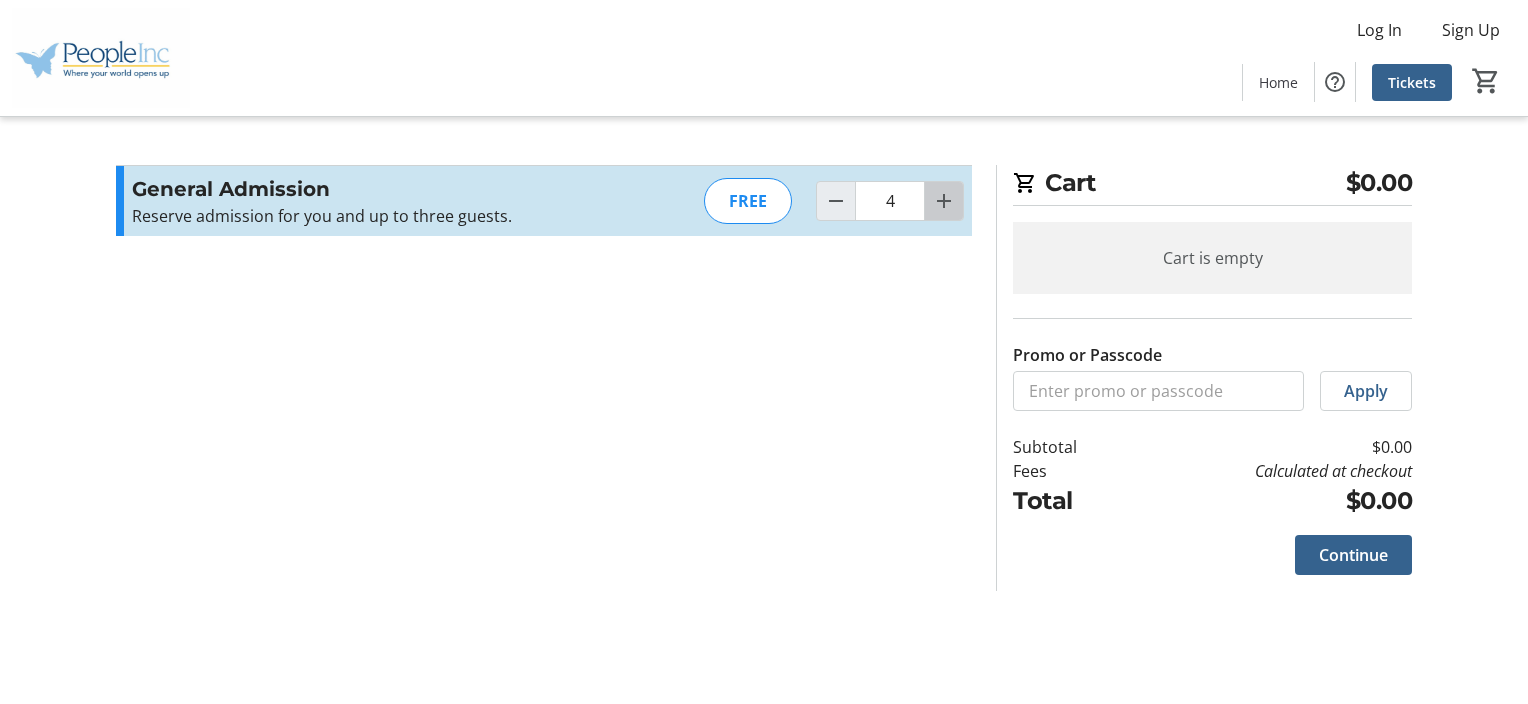 click 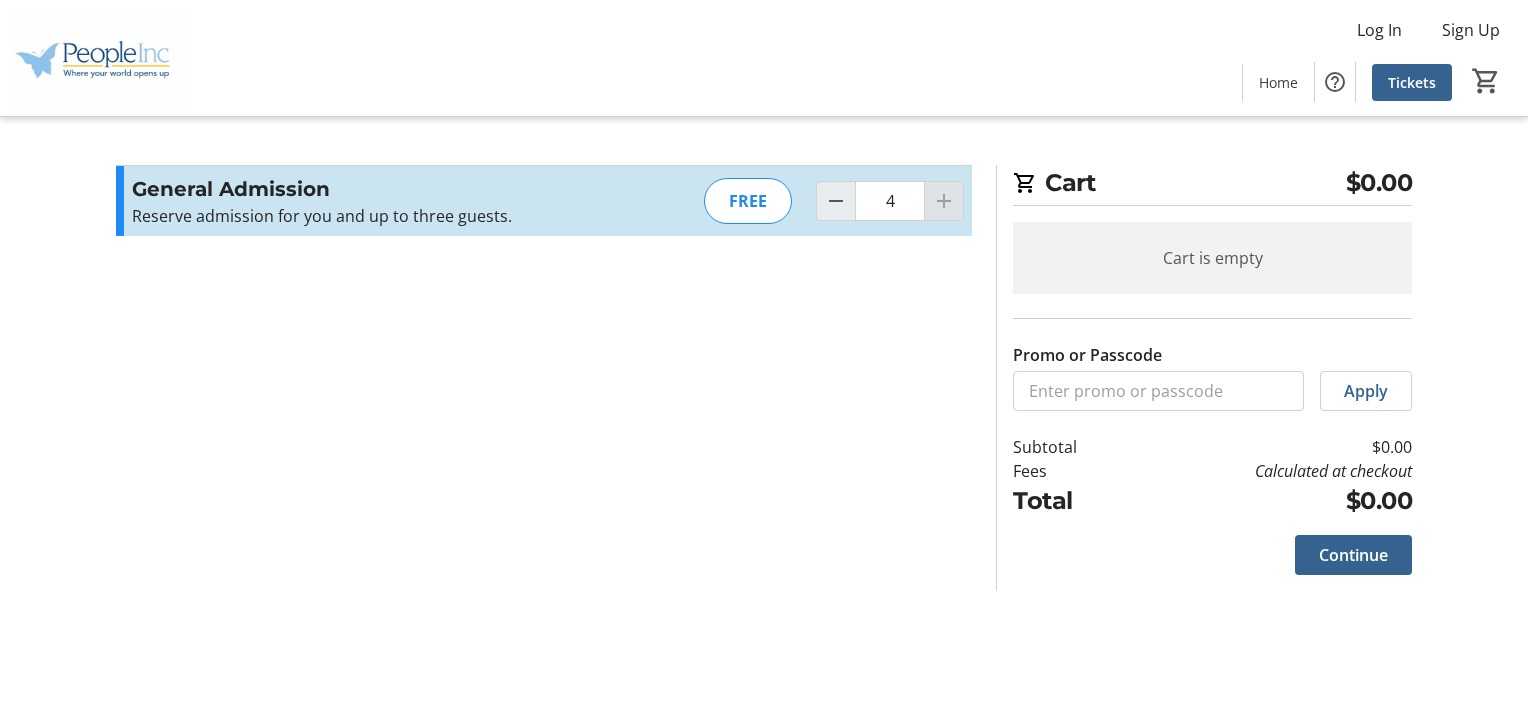 click 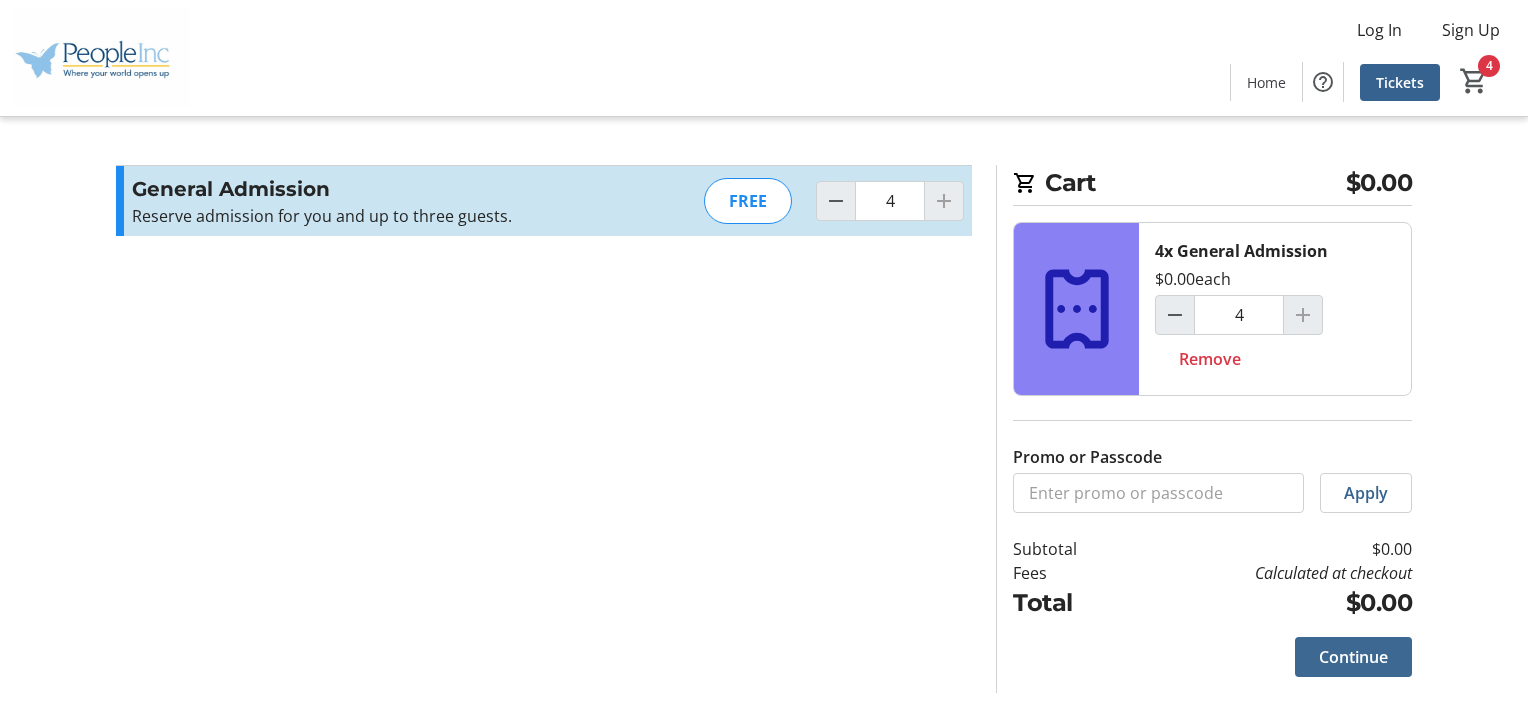 click 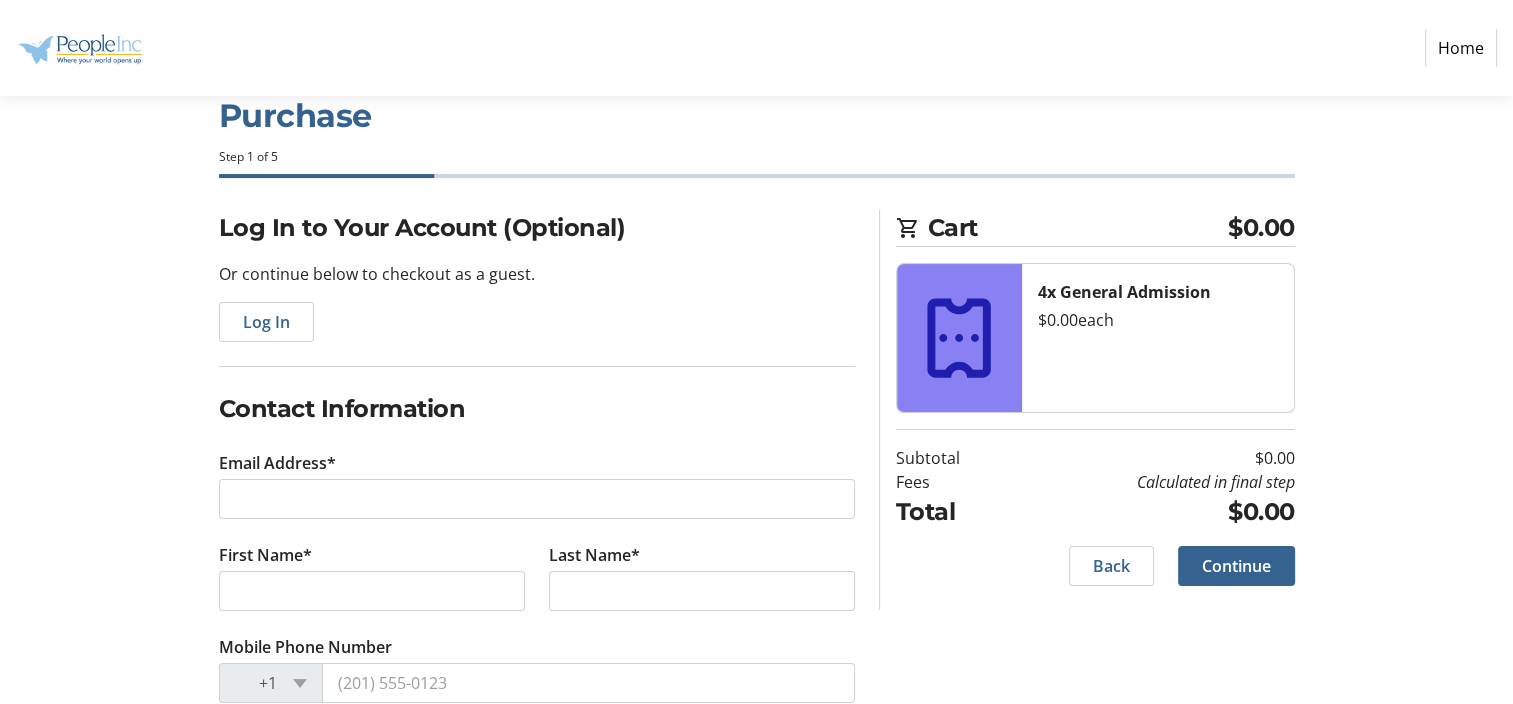 scroll, scrollTop: 97, scrollLeft: 0, axis: vertical 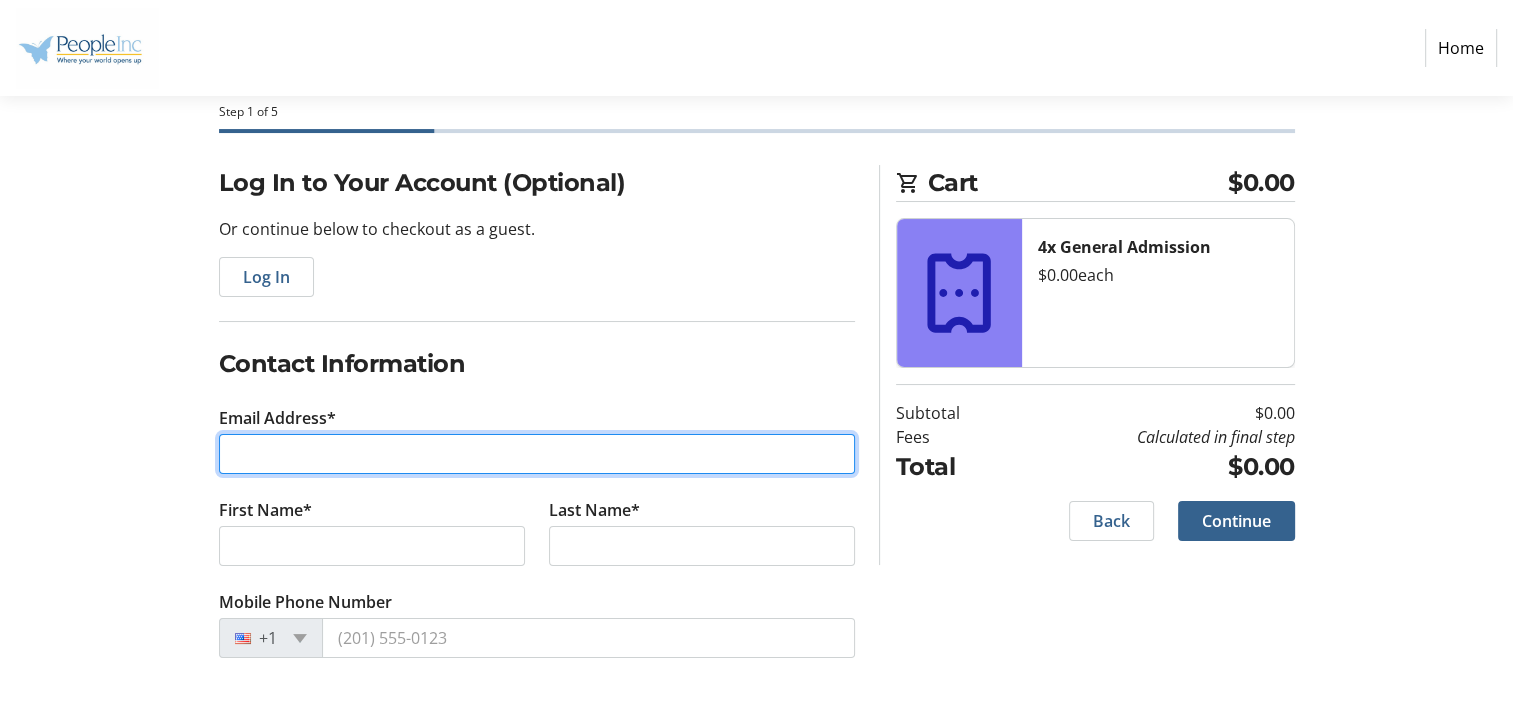click on "Email Address*" at bounding box center [537, 454] 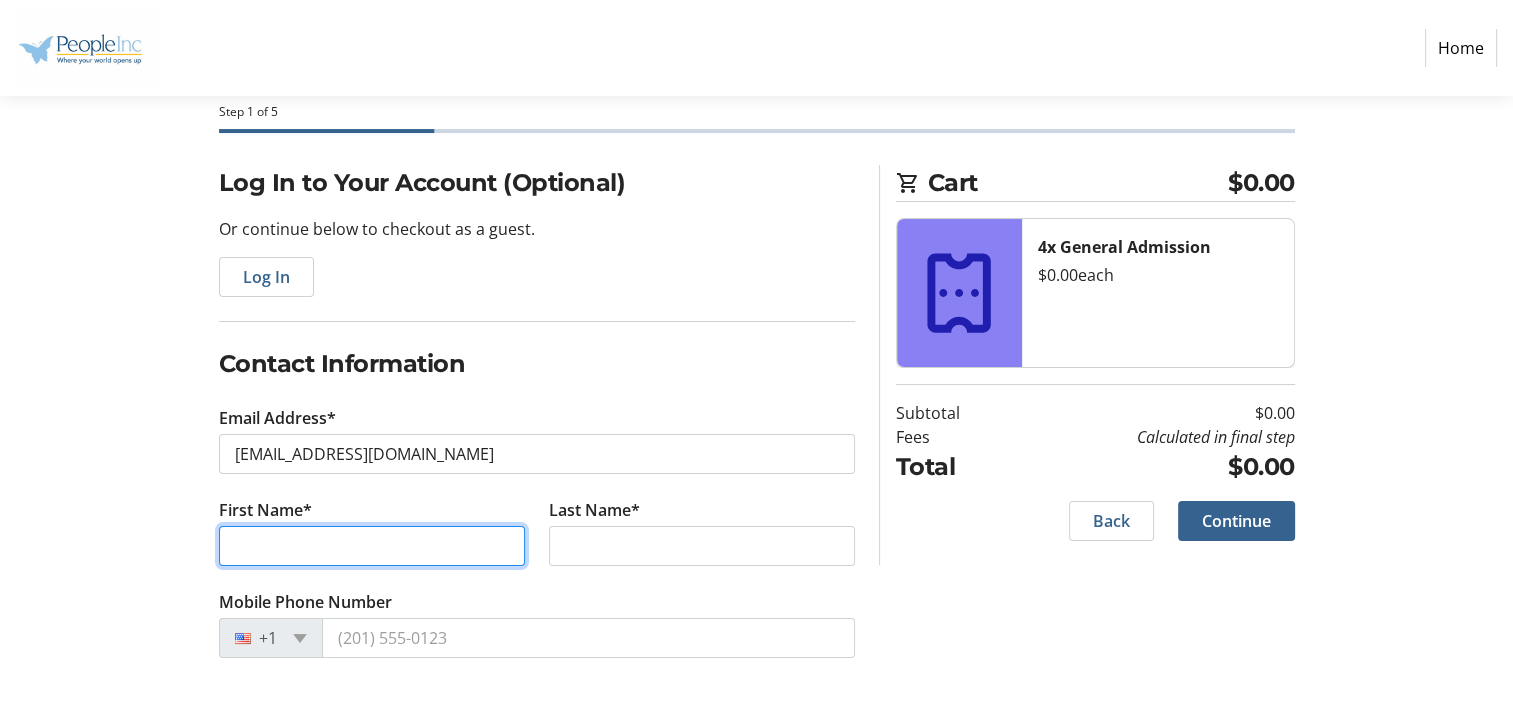 type on "[PERSON_NAME]" 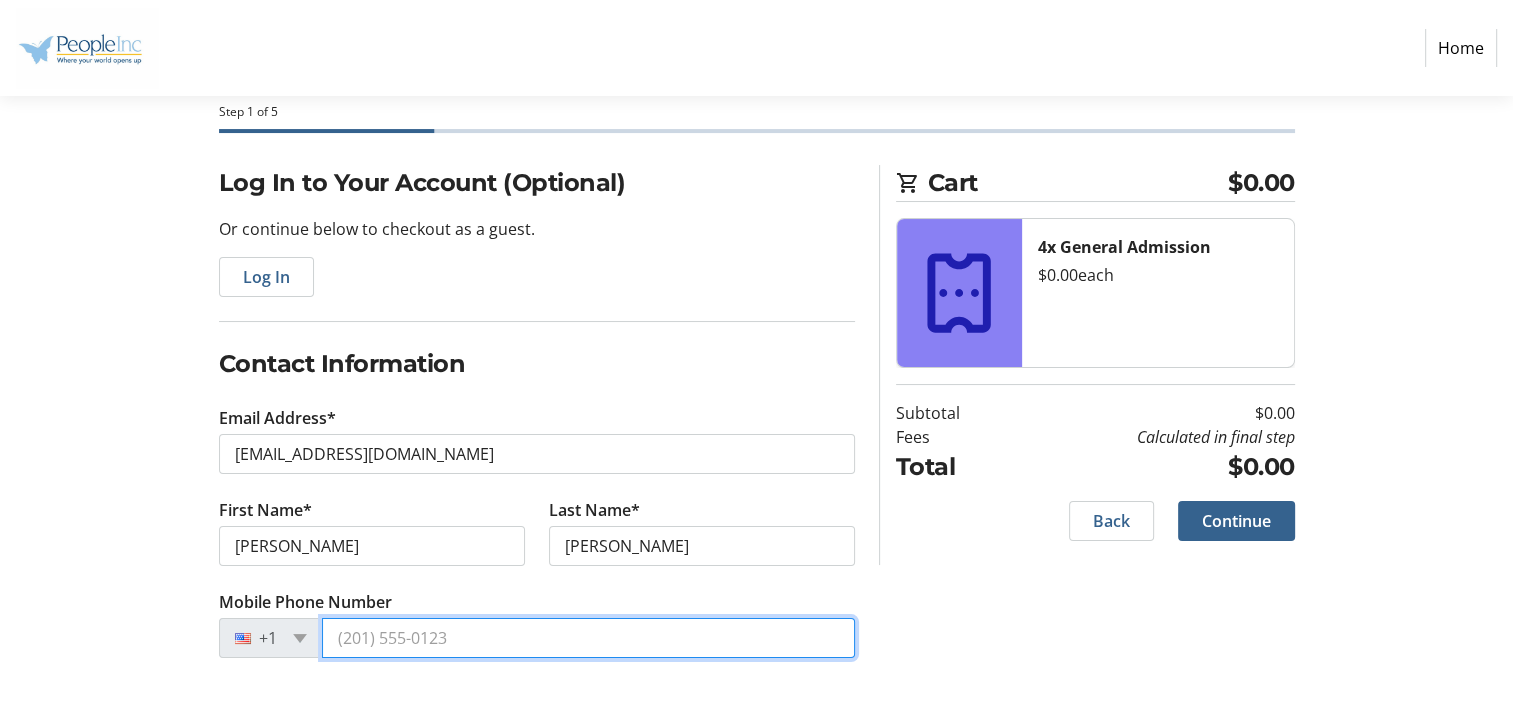 type on "(716) 255-6354" 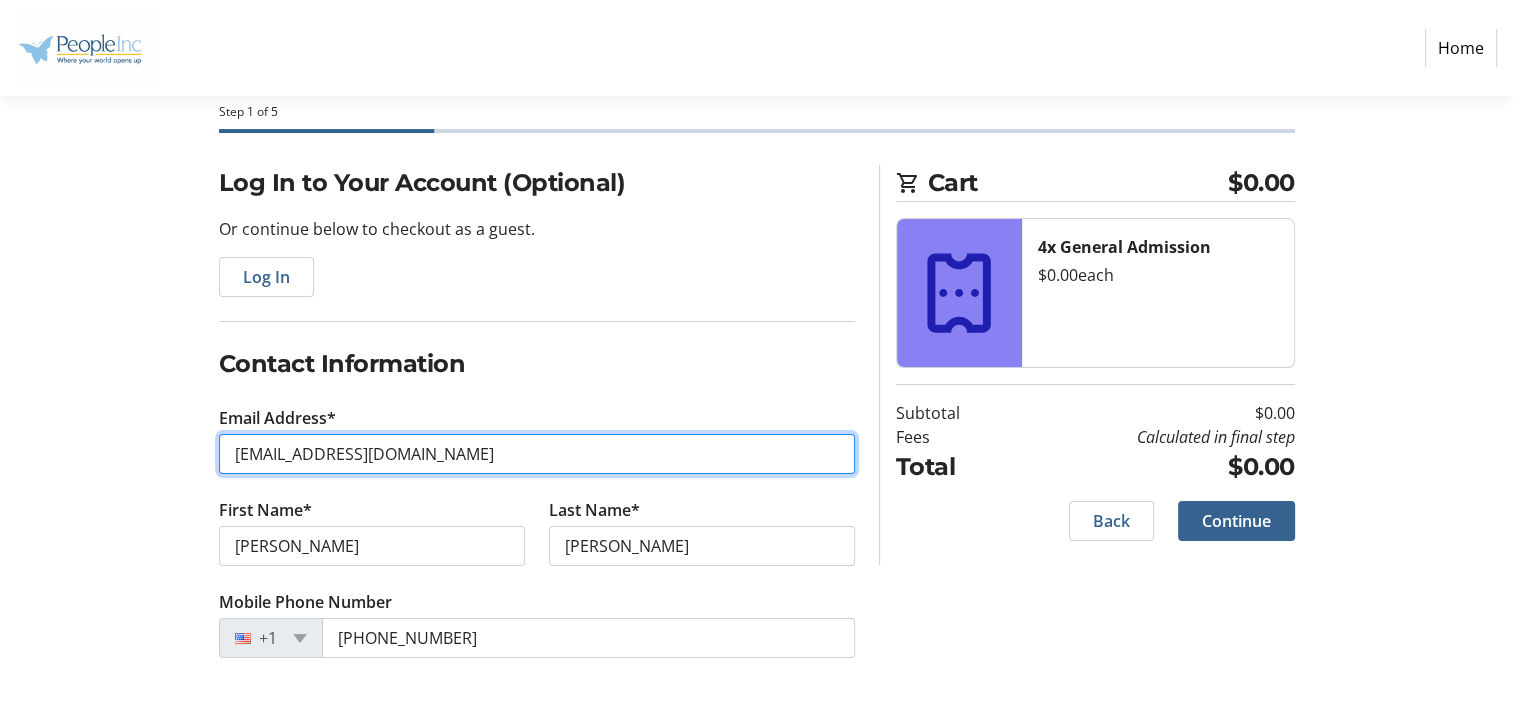 type on "josiah.hunt@people-inc.org" 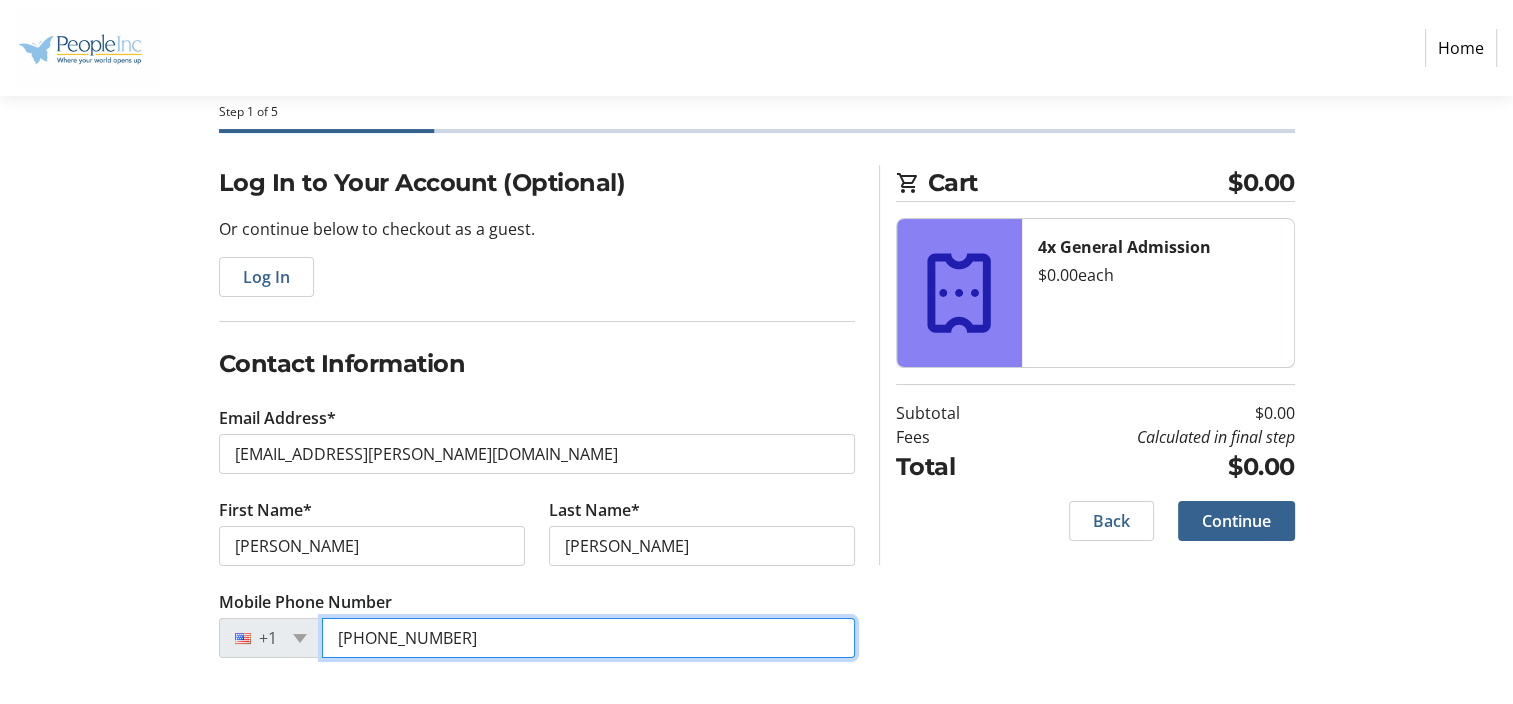click on "(716) 255-6354" at bounding box center [588, 638] 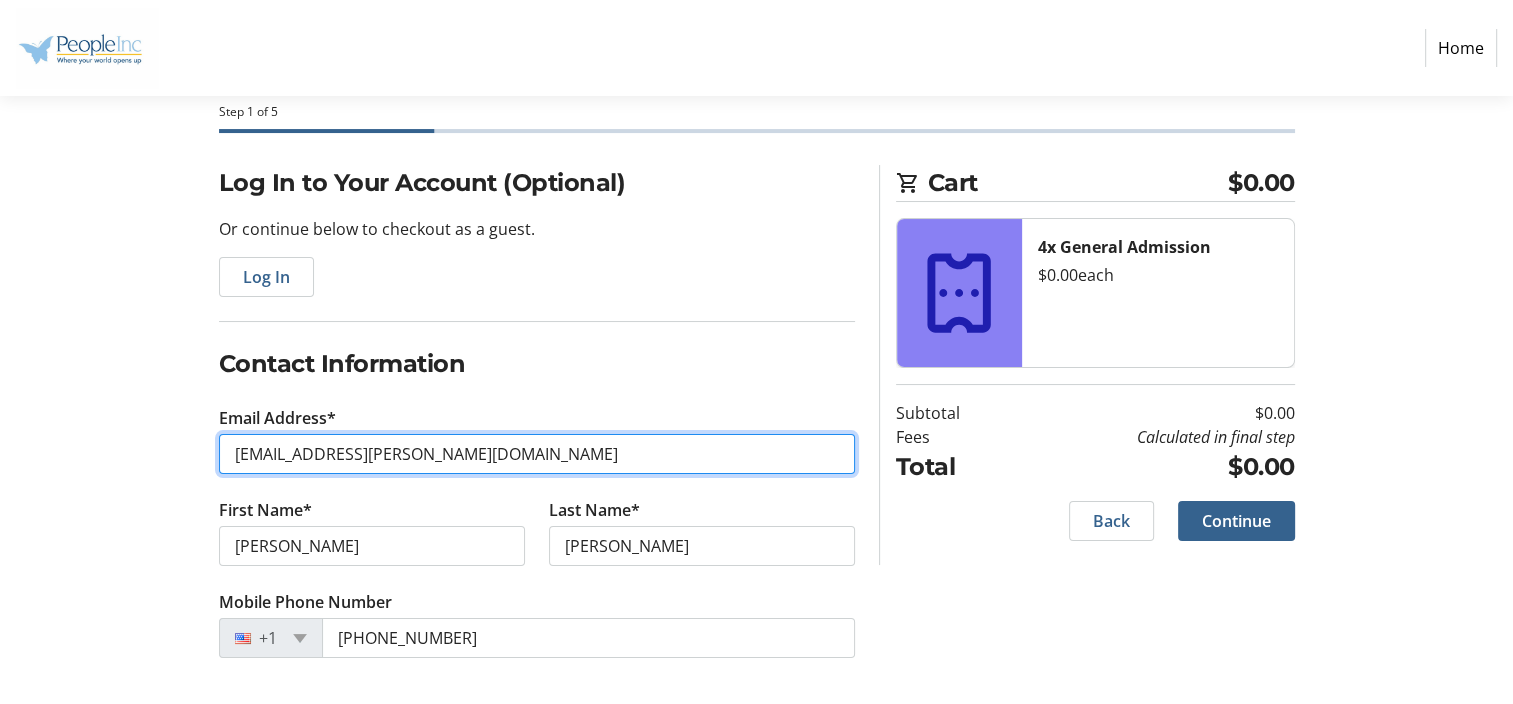 drag, startPoint x: 452, startPoint y: 457, endPoint x: 203, endPoint y: 456, distance: 249.00201 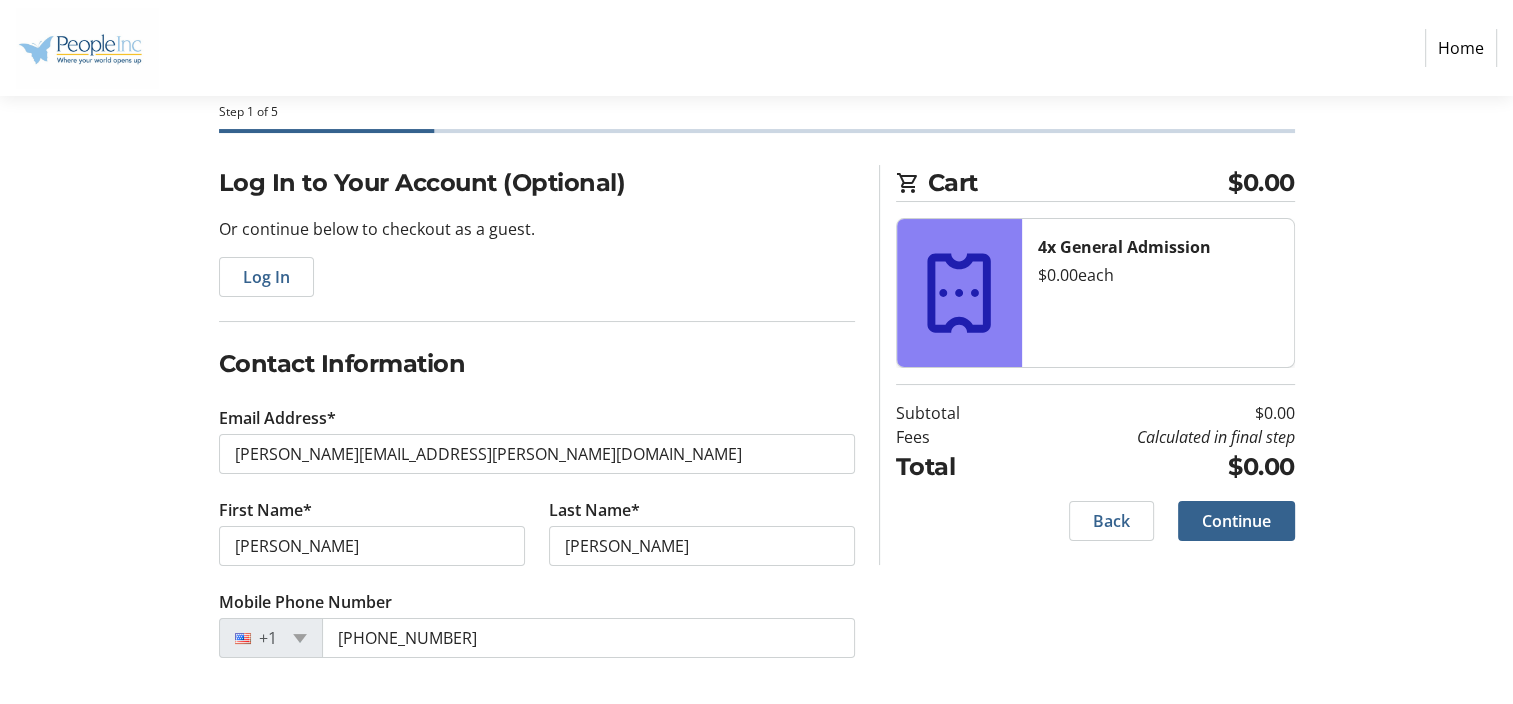 click on "Log In to Your Account (Optional) Or continue below to checkout as a guest.  Log In  Contact Information Email Address* ANGELA.MENCLEWICZ@PEOPLE-INC.ORG First Name* ANGELA Last Name* Menclewicz  Mobile Phone Number  +1 (716) 243-1753 Cart $0.00 4x General Admission  $0.00   each  Subtotal  $0.00  Fees  Calculated in final step  Total  $0.00   Back   Continue" 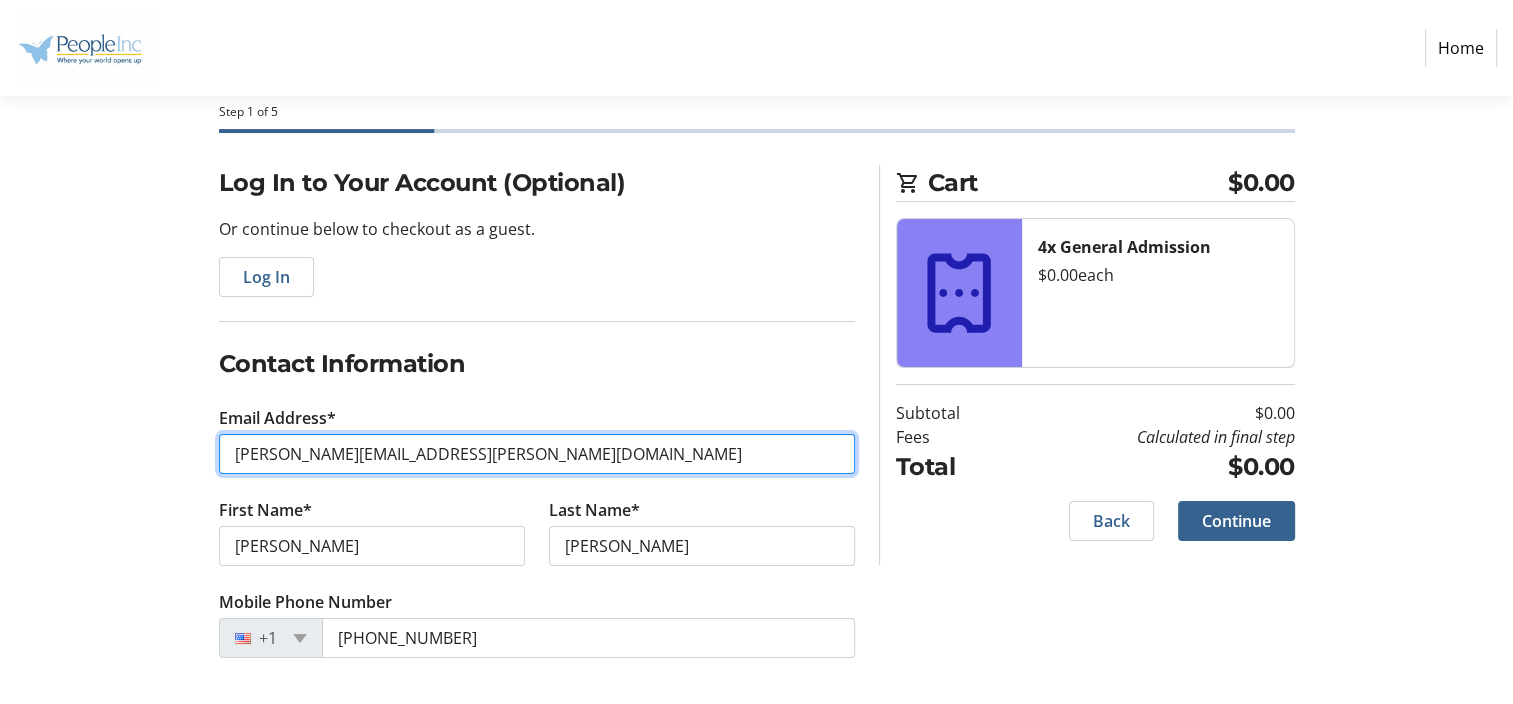 drag, startPoint x: 555, startPoint y: 452, endPoint x: 178, endPoint y: 470, distance: 377.42947 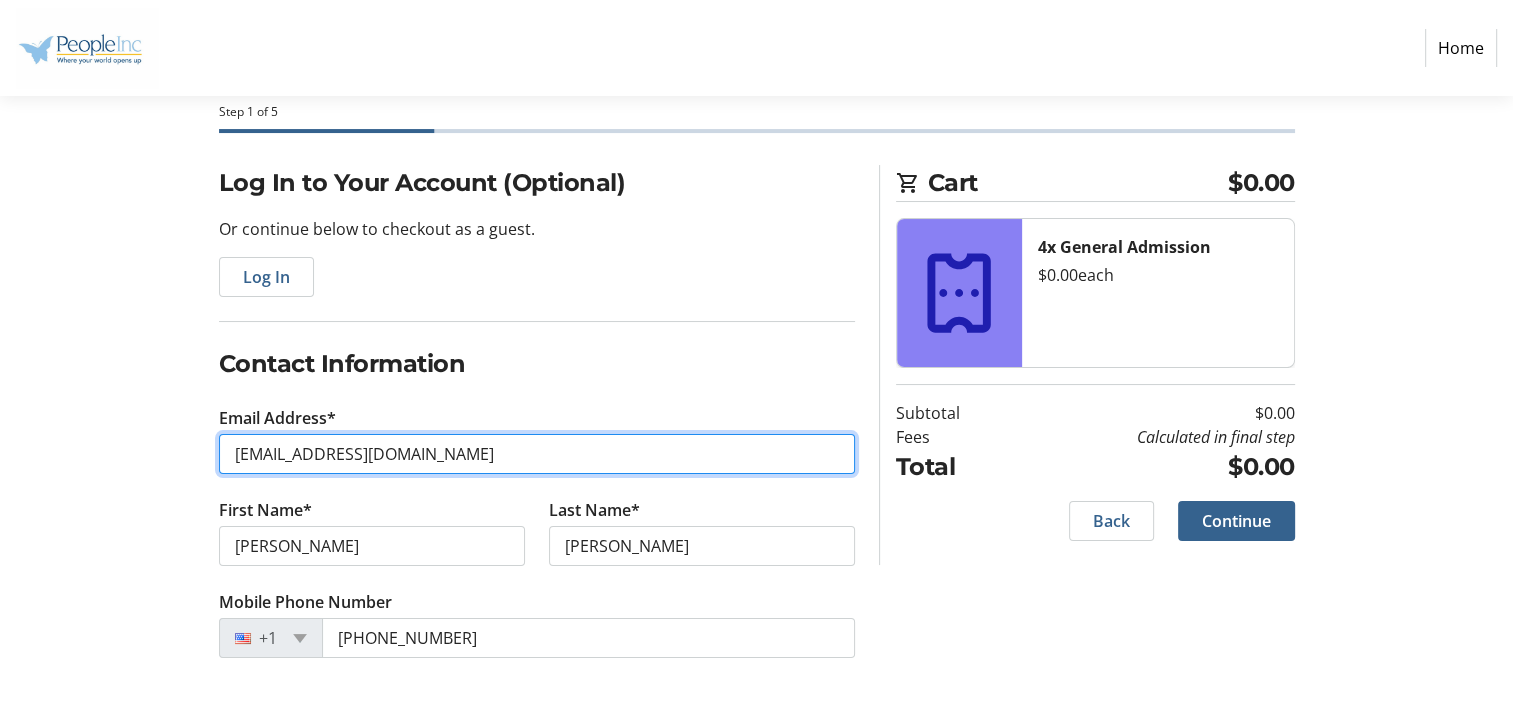 click on "AMREeptilez@yahoo.com" at bounding box center [537, 454] 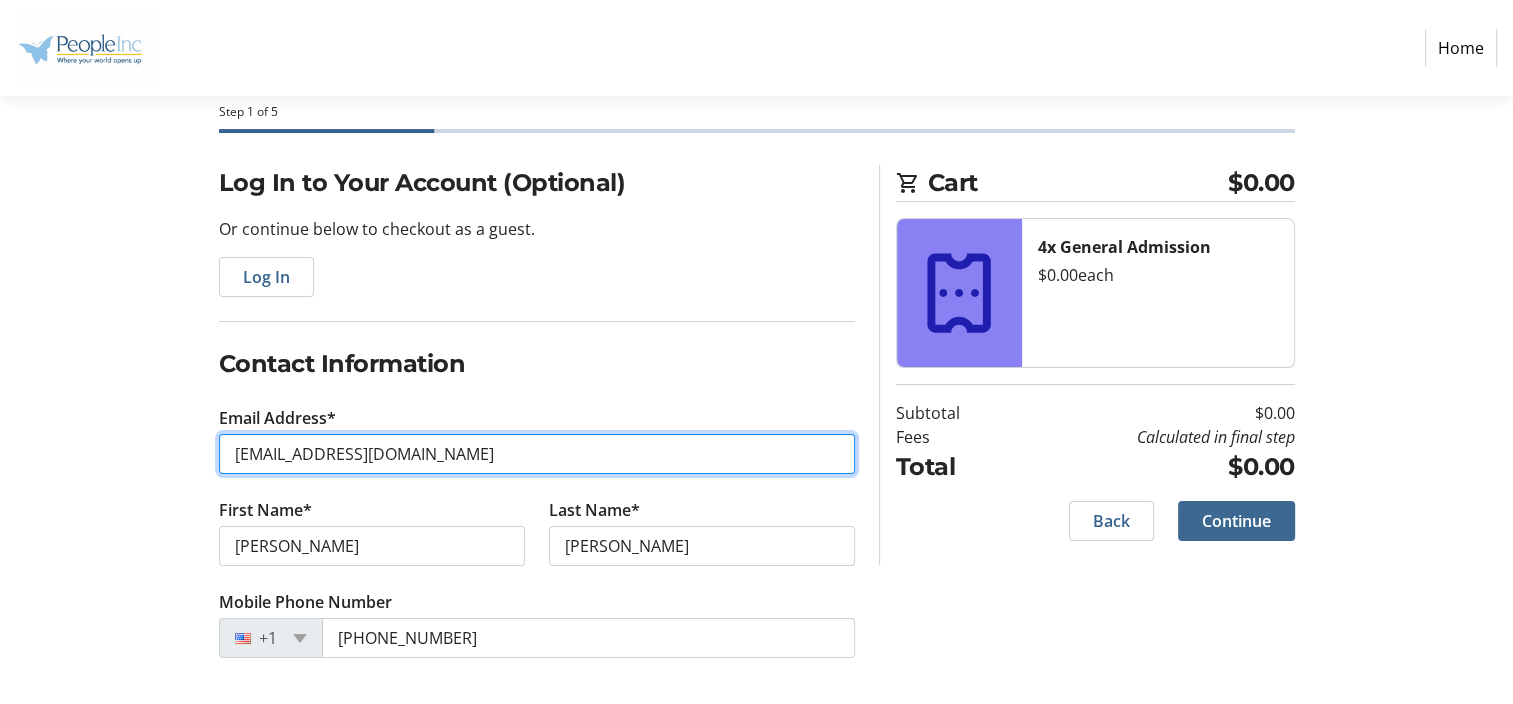 type on "AMReptilez@yahoo.com" 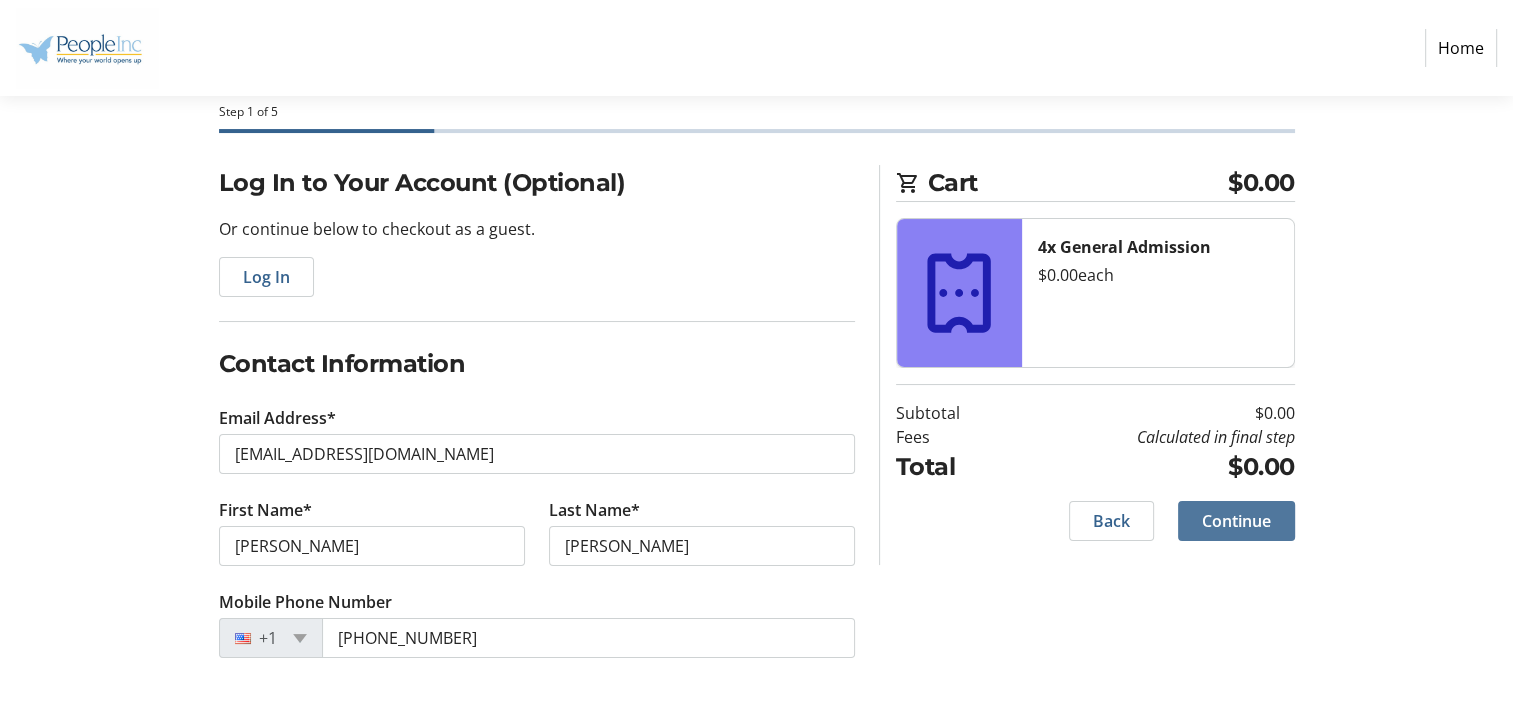 click on "Continue" 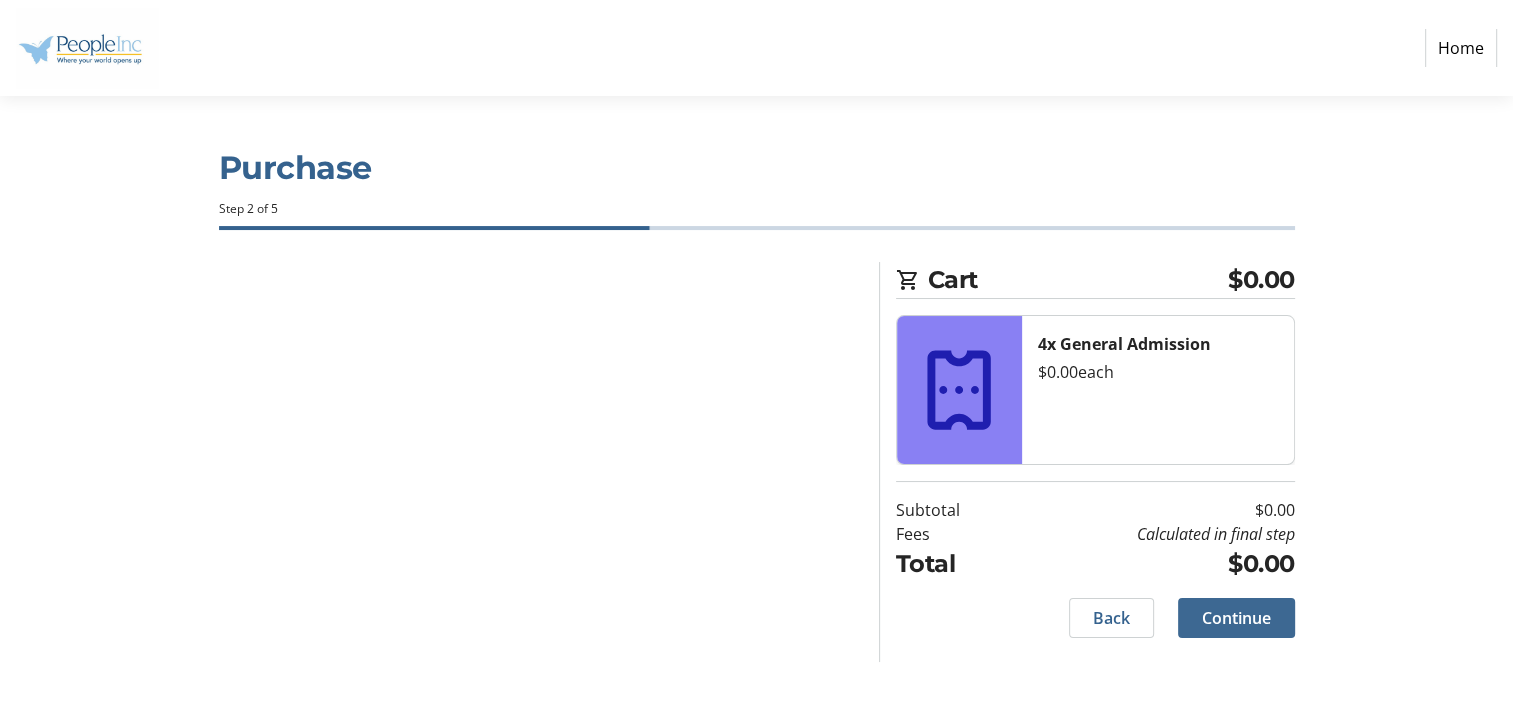 scroll, scrollTop: 0, scrollLeft: 0, axis: both 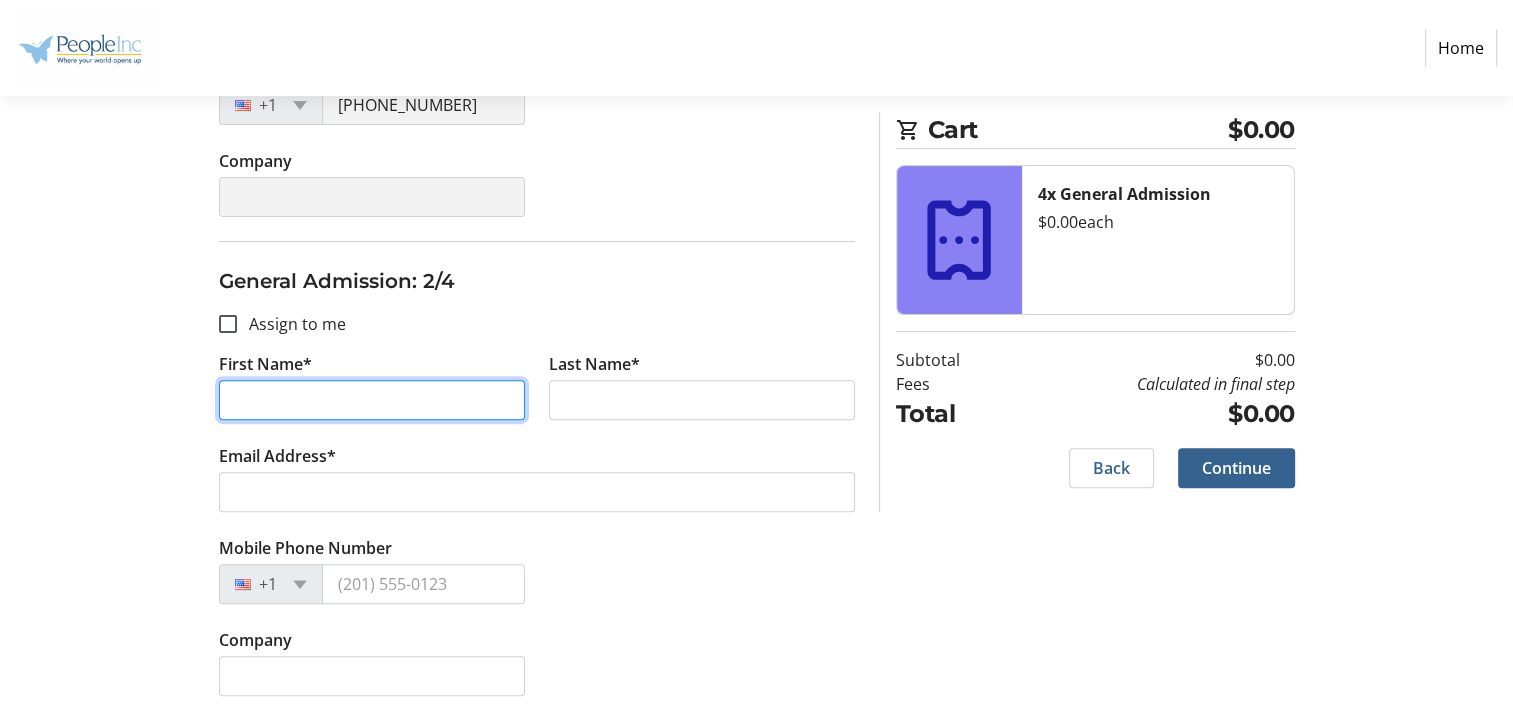click on "First Name*" at bounding box center (372, 400) 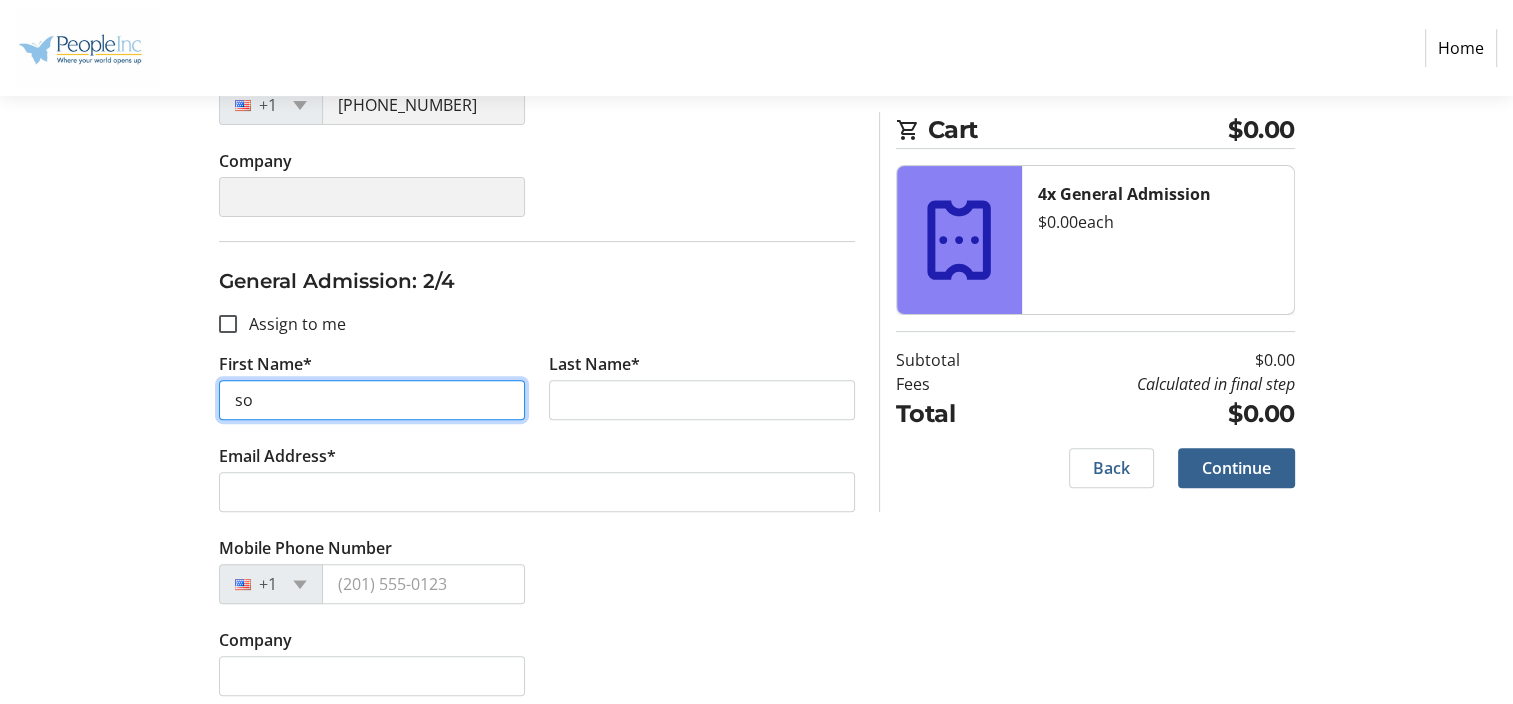 type on "s" 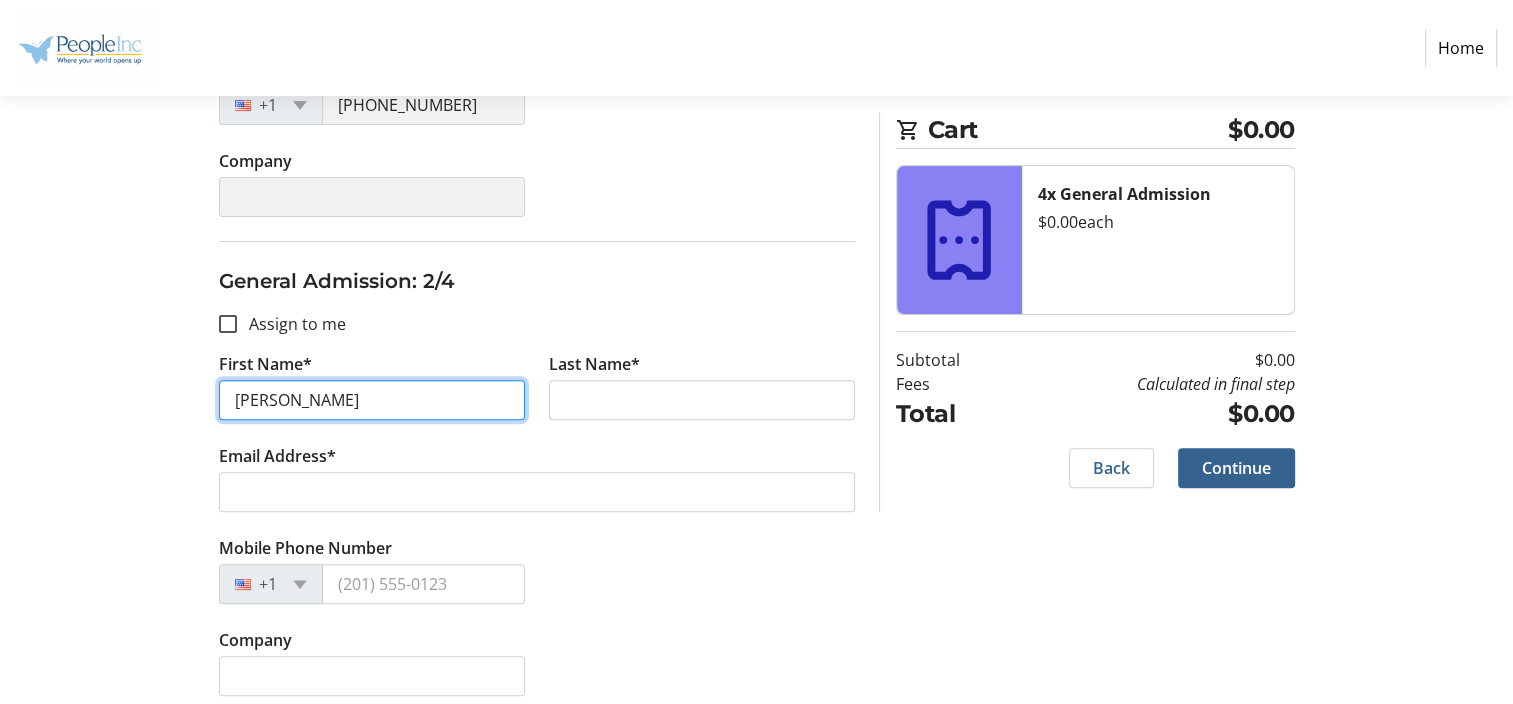 type on "Sophia" 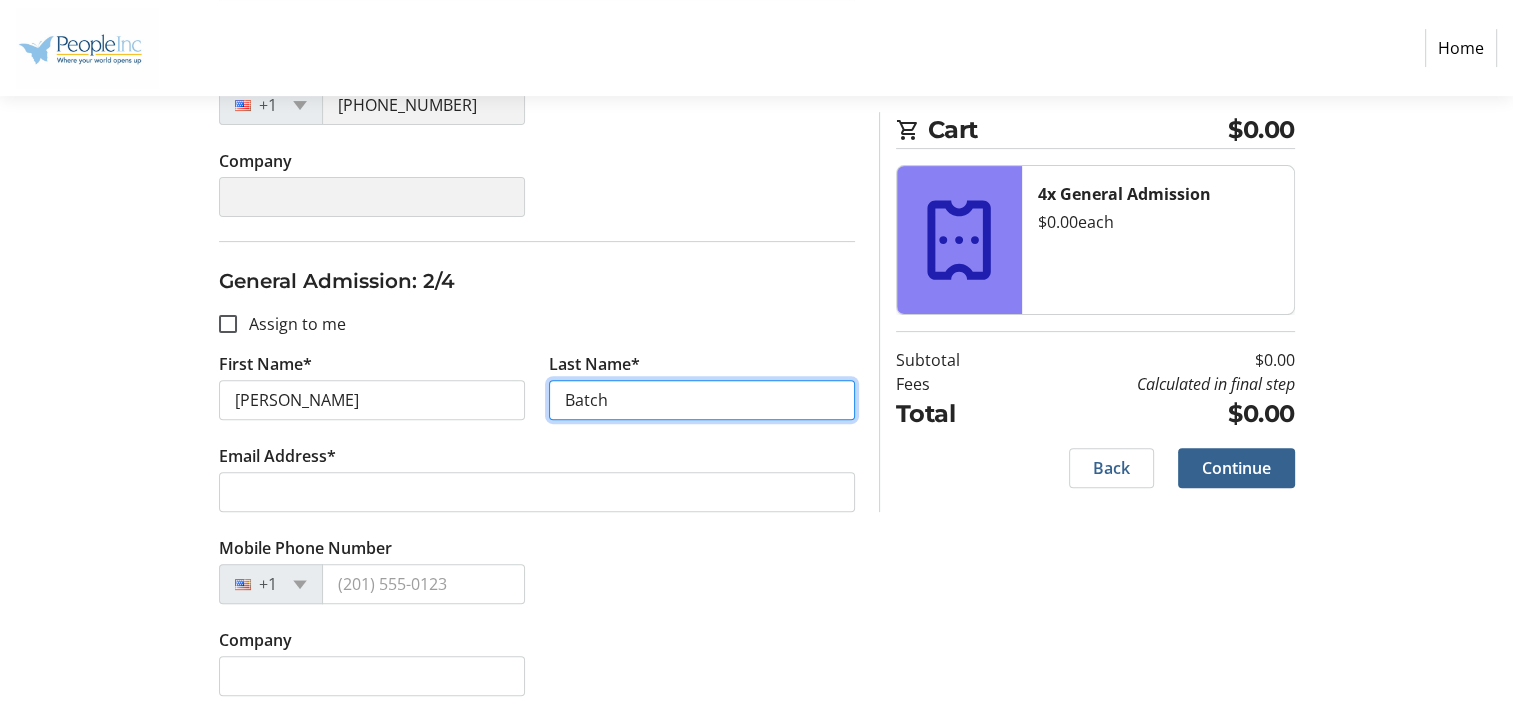 type on "Batch" 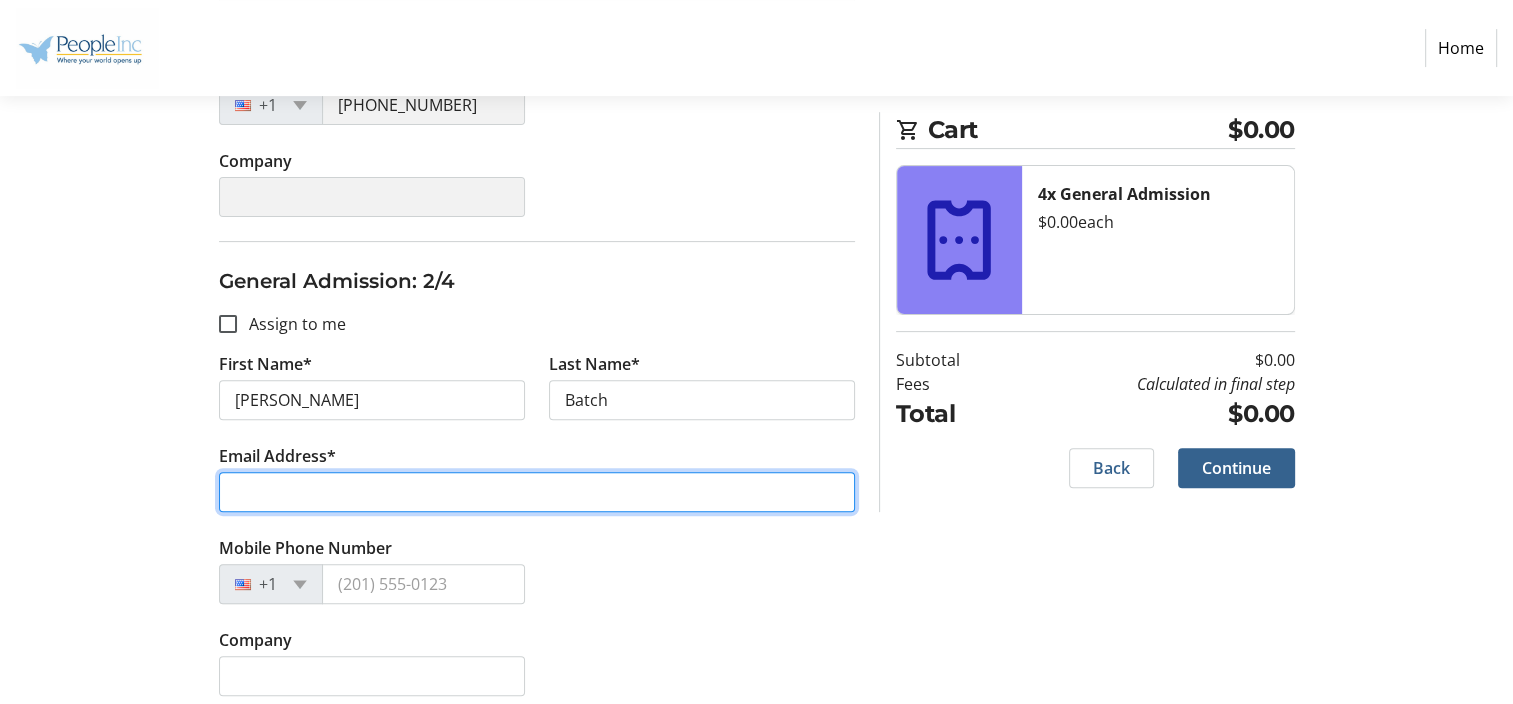 click on "Email Address*" at bounding box center (537, 492) 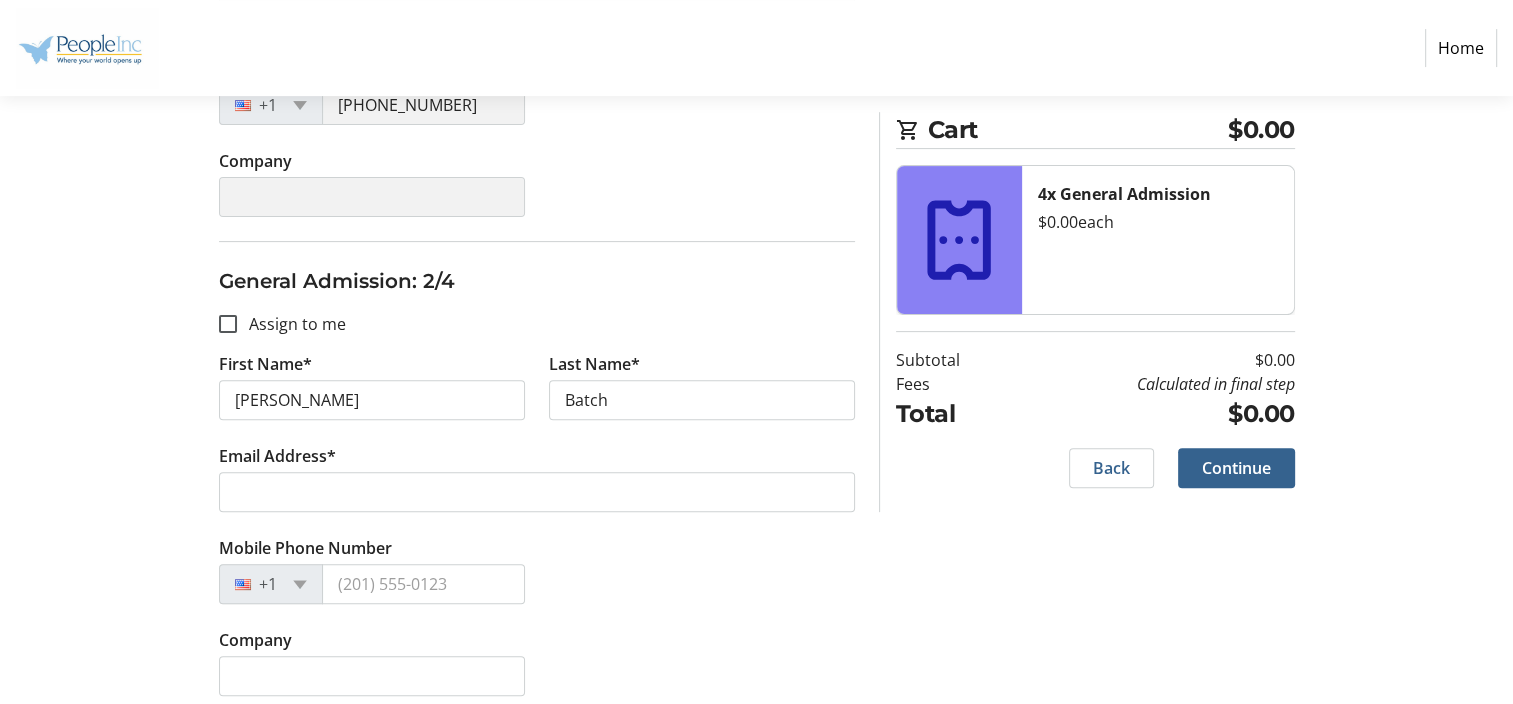 click on "Assign Tickets  Enter details for each attendee so that they receive their ticket directly.  General Admission: 1/4  Assign to me  First Name* ANGELA Last Name* Menclewicz Email Address* amreptilez@yahoo.com Mobile Phone Number +1 (716) 243-1753 Company General Admission: 2/4  Assign to me  First Name* Sophia Last Name* Batch Email Address* Mobile Phone Number +1 Company General Admission: 3/4  Assign to me  First Name* Last Name* Email Address* Mobile Phone Number +1 Company General Admission: 4/4  Assign to me  First Name* Last Name* Email Address* Mobile Phone Number +1 Company Cart $0.00 4x General Admission  $0.00   each  Subtotal  $0.00  Fees  Calculated in final step  Total  $0.00   Back   Continue" 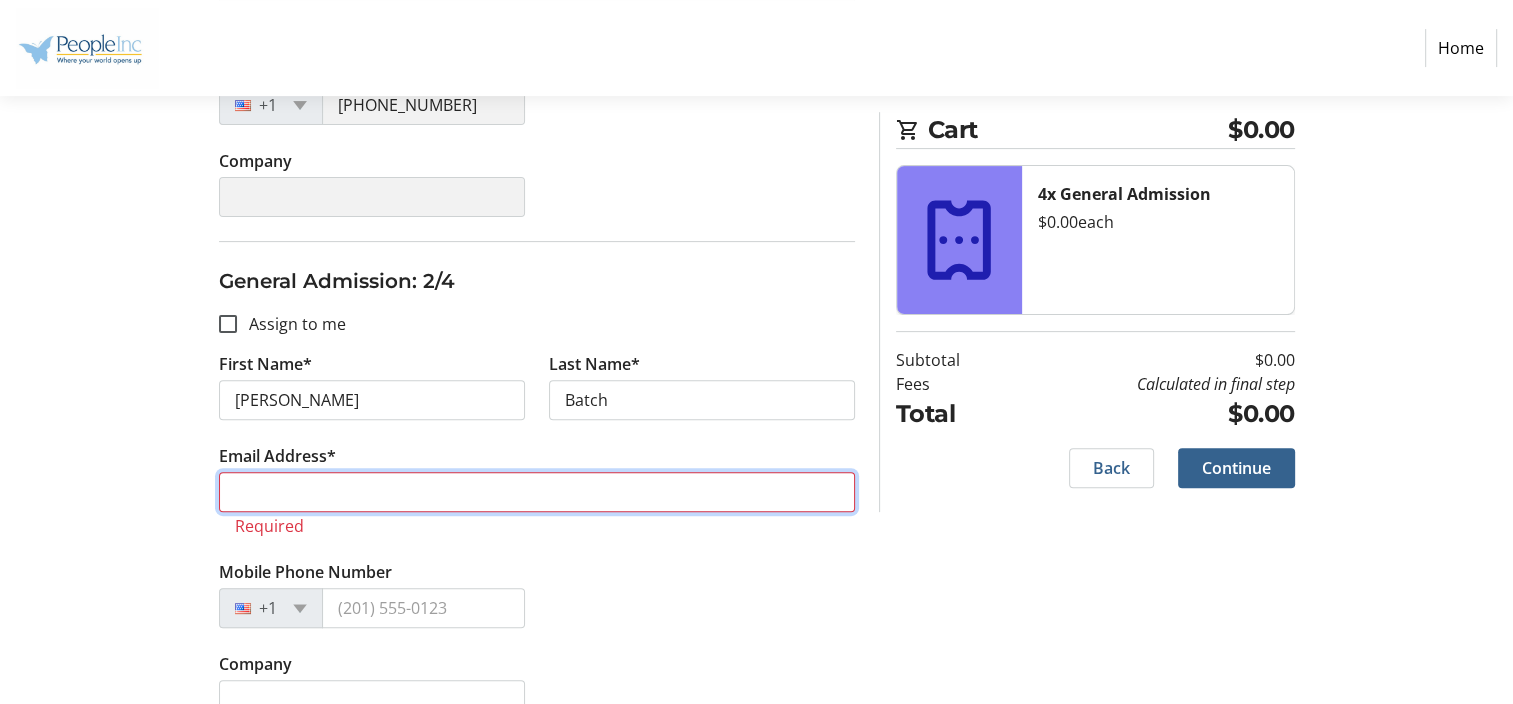 click on "Email Address*" at bounding box center (537, 492) 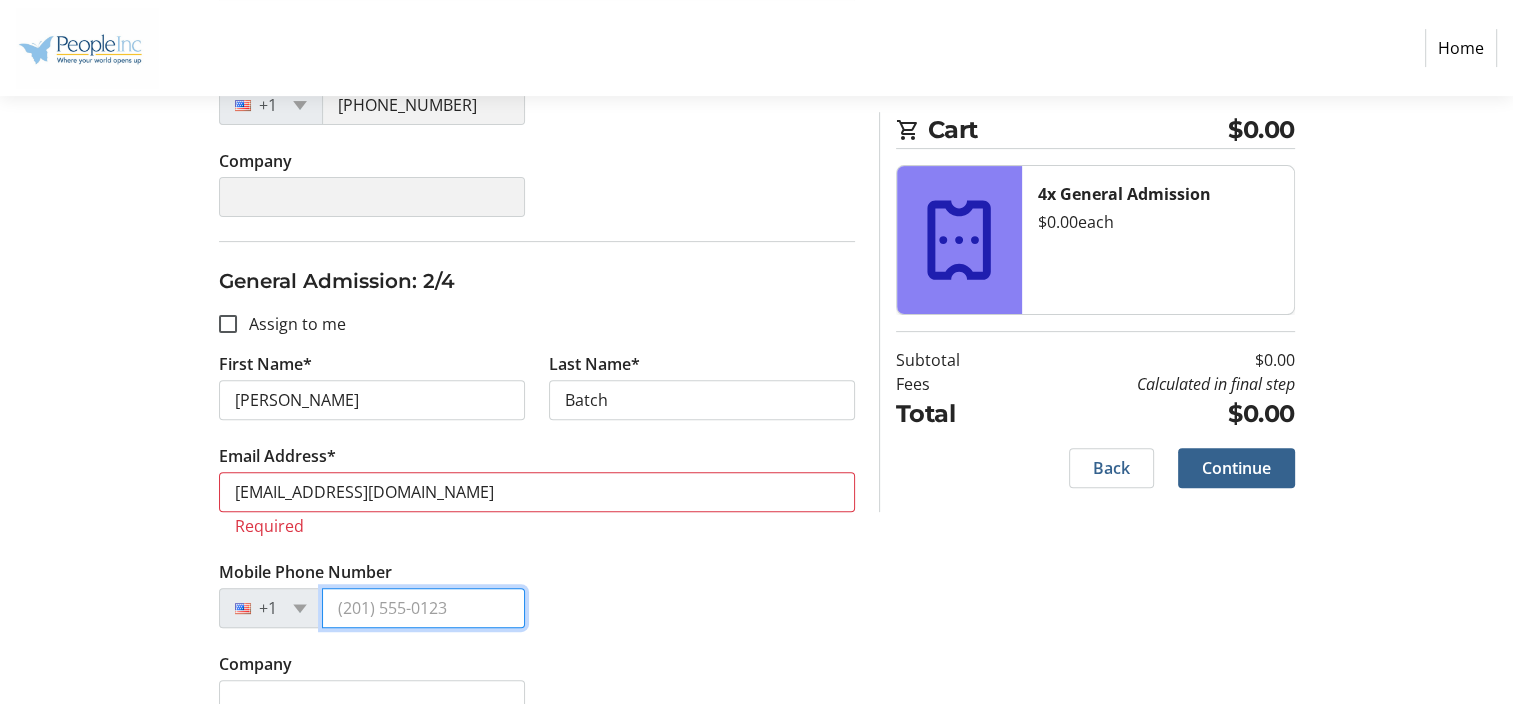 type on "[PHONE_NUMBER]" 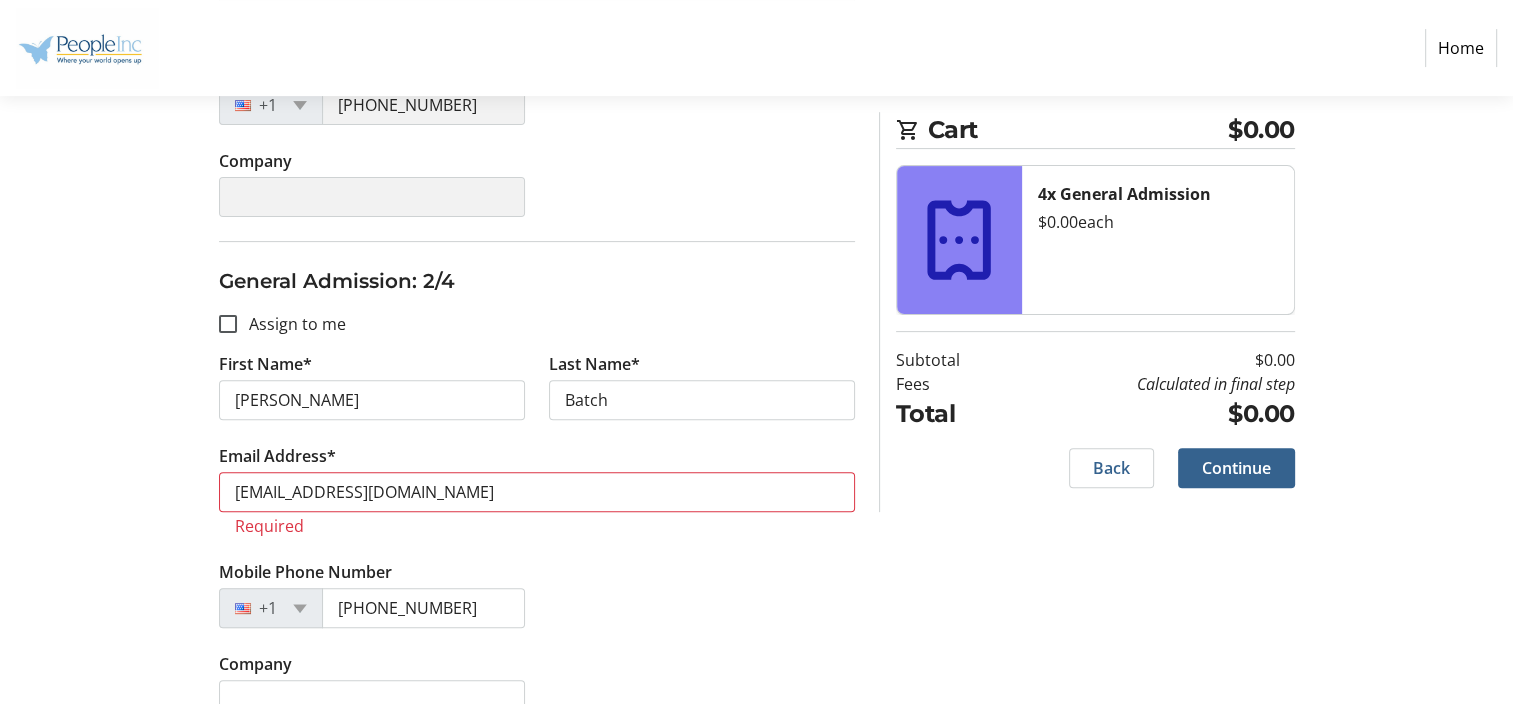 type on "[PERSON_NAME]" 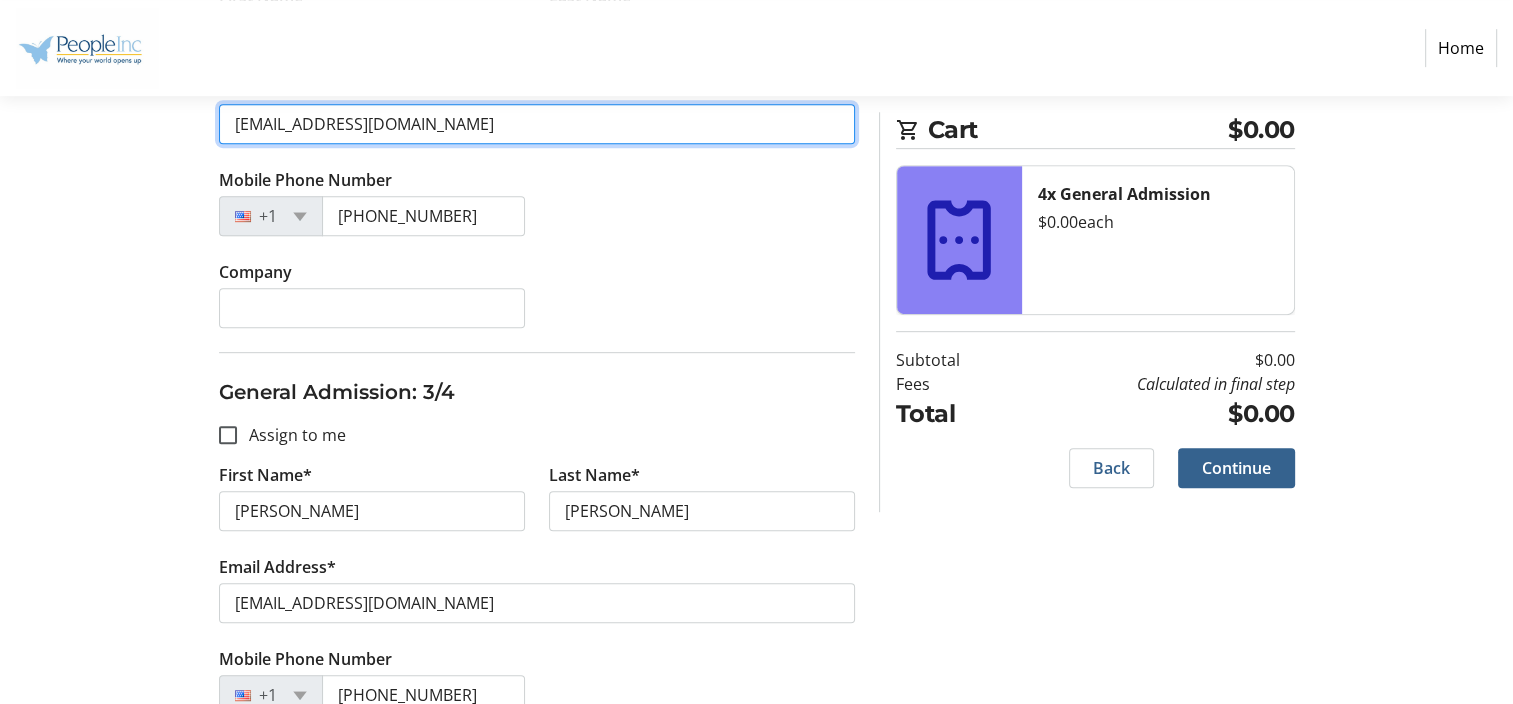 scroll, scrollTop: 568, scrollLeft: 0, axis: vertical 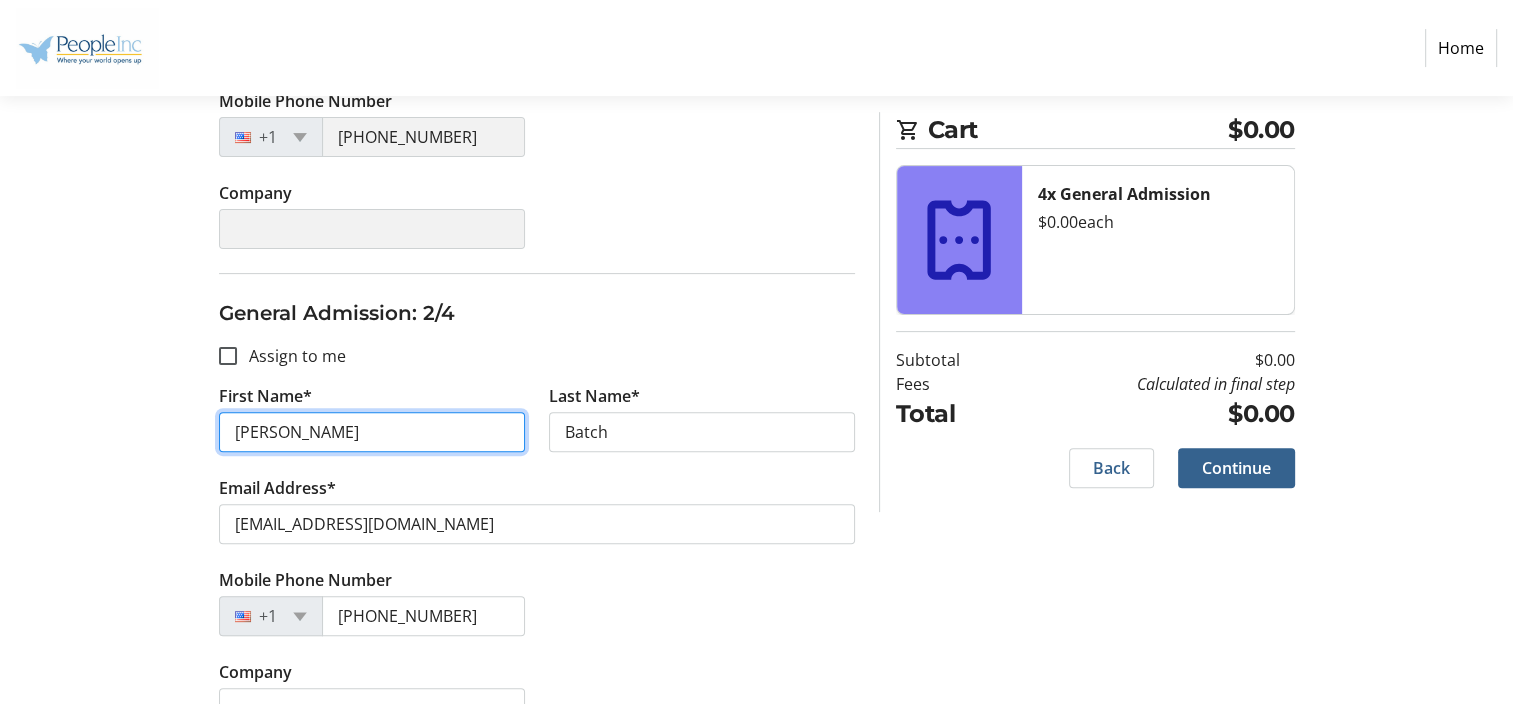 click on "Sophia" at bounding box center (372, 432) 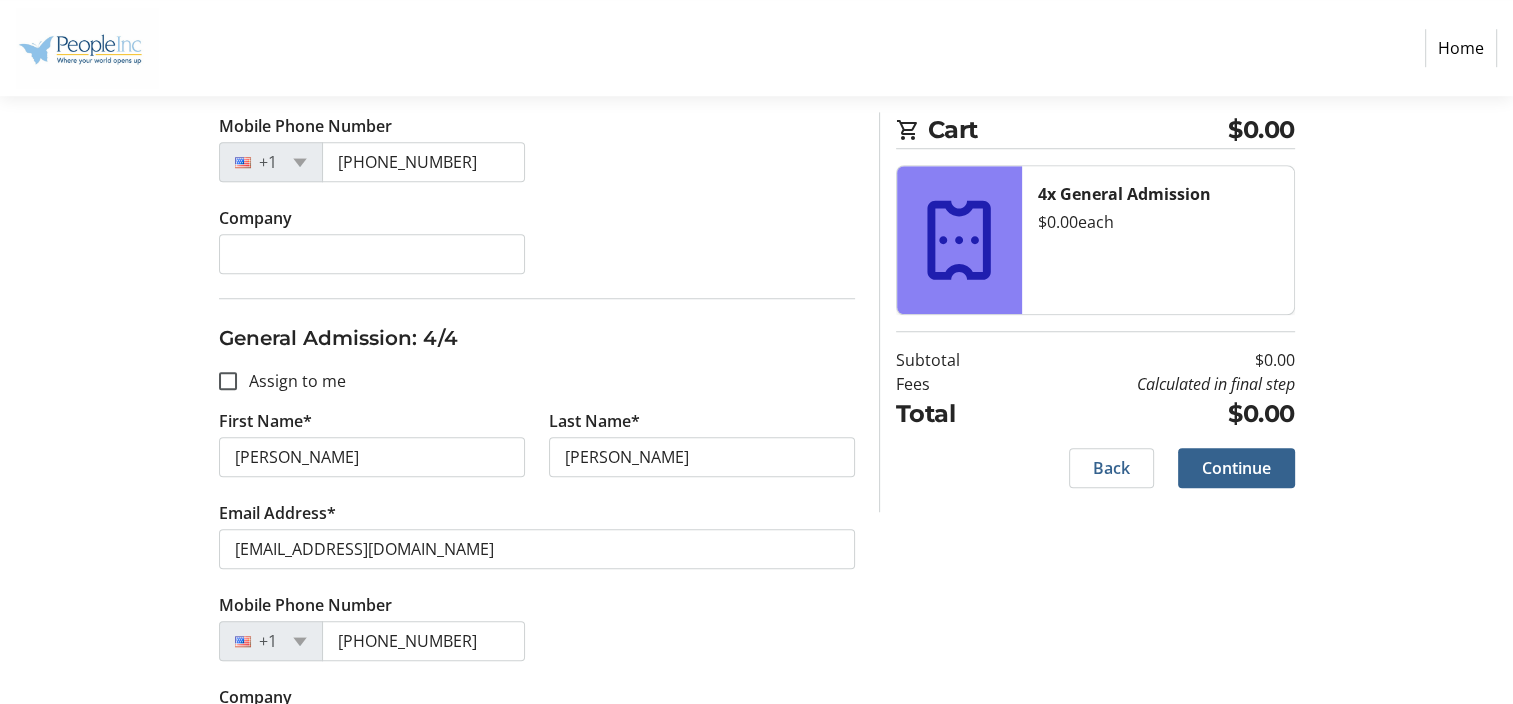 scroll, scrollTop: 1568, scrollLeft: 0, axis: vertical 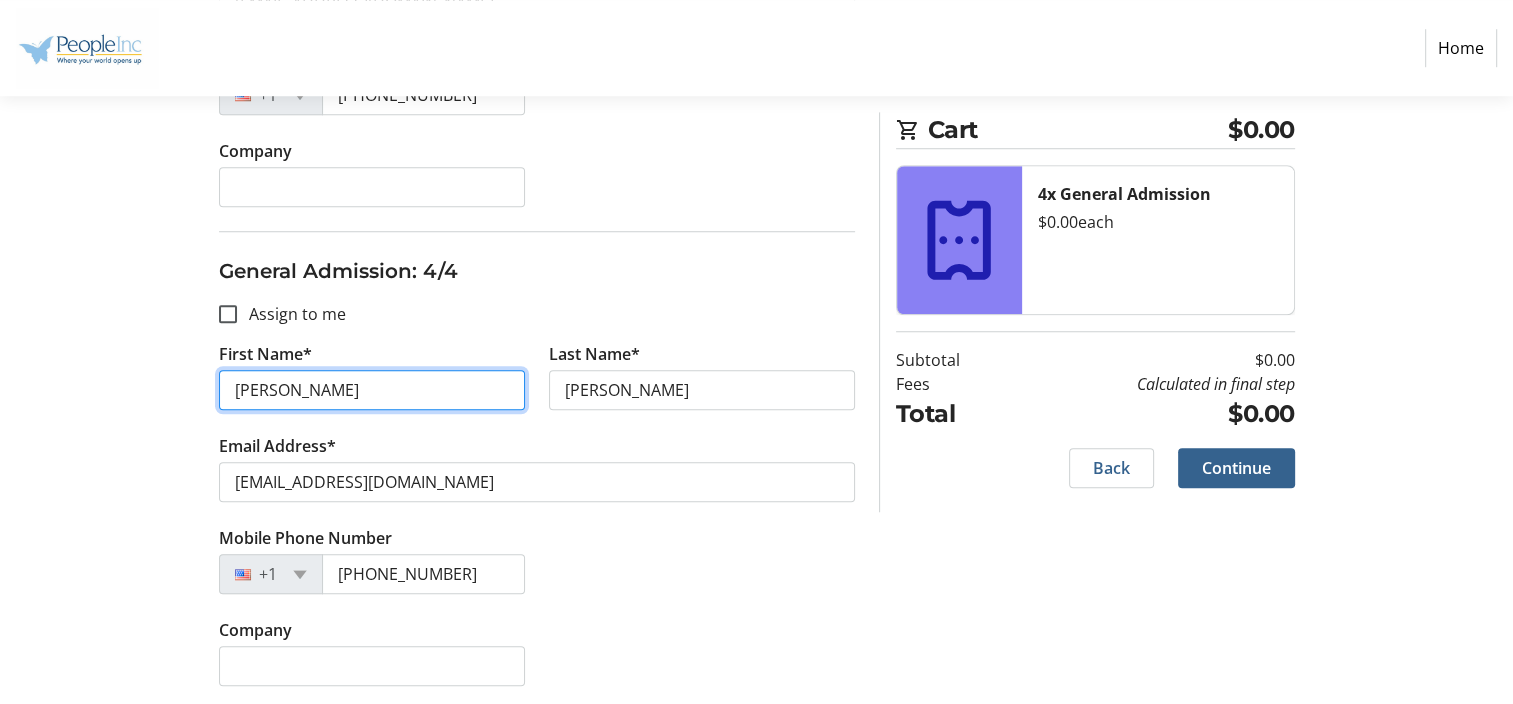 click on "[PERSON_NAME]" at bounding box center (372, 390) 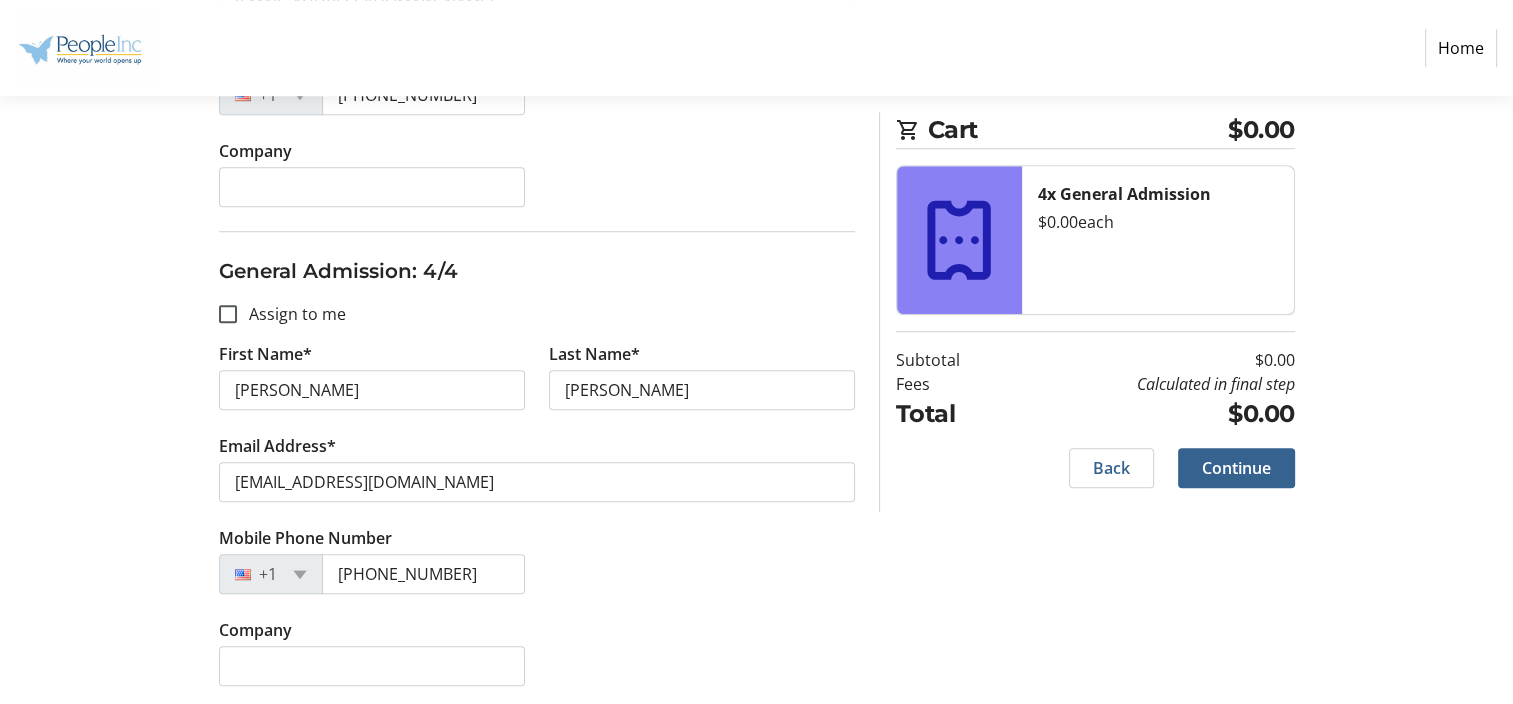 click on "Mobile Phone Number +1 (716) 243-1753" 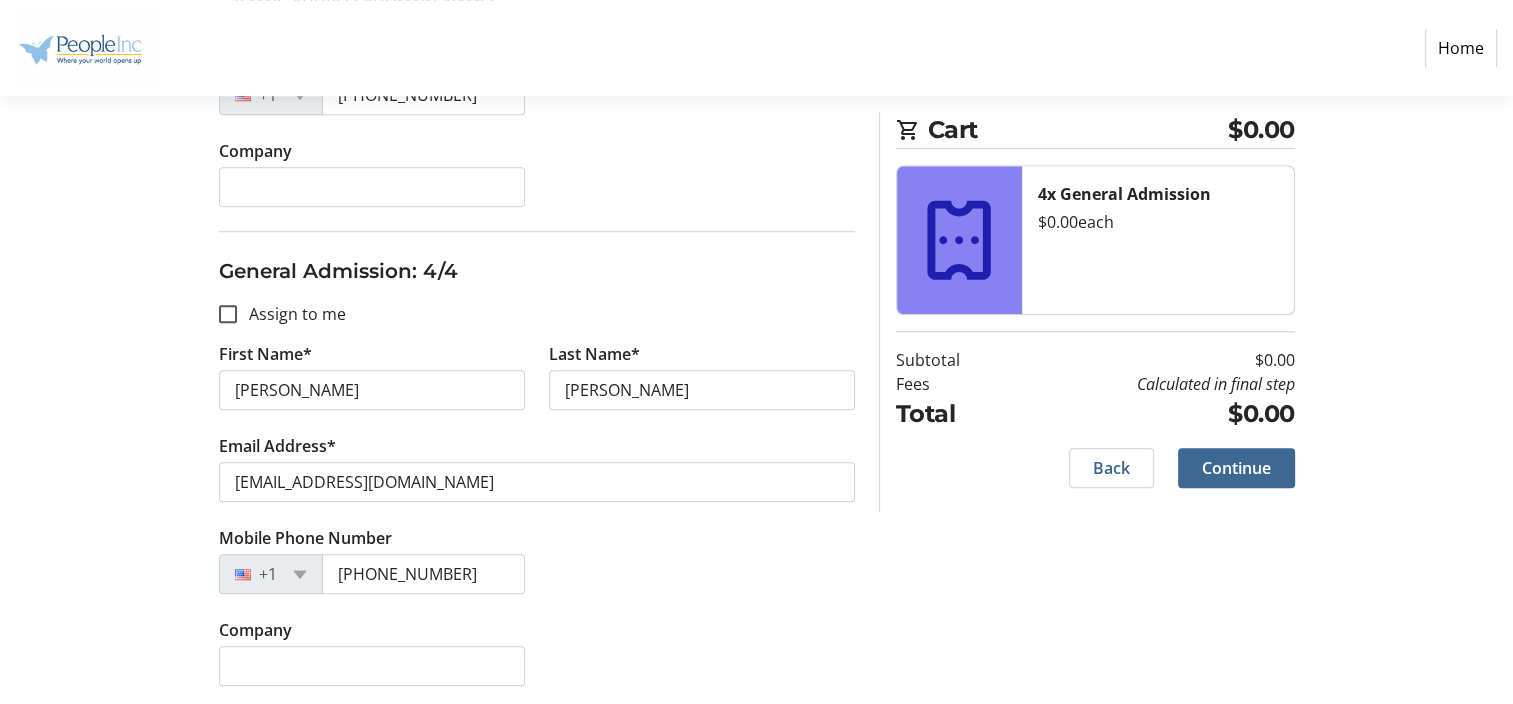 click on "Continue" 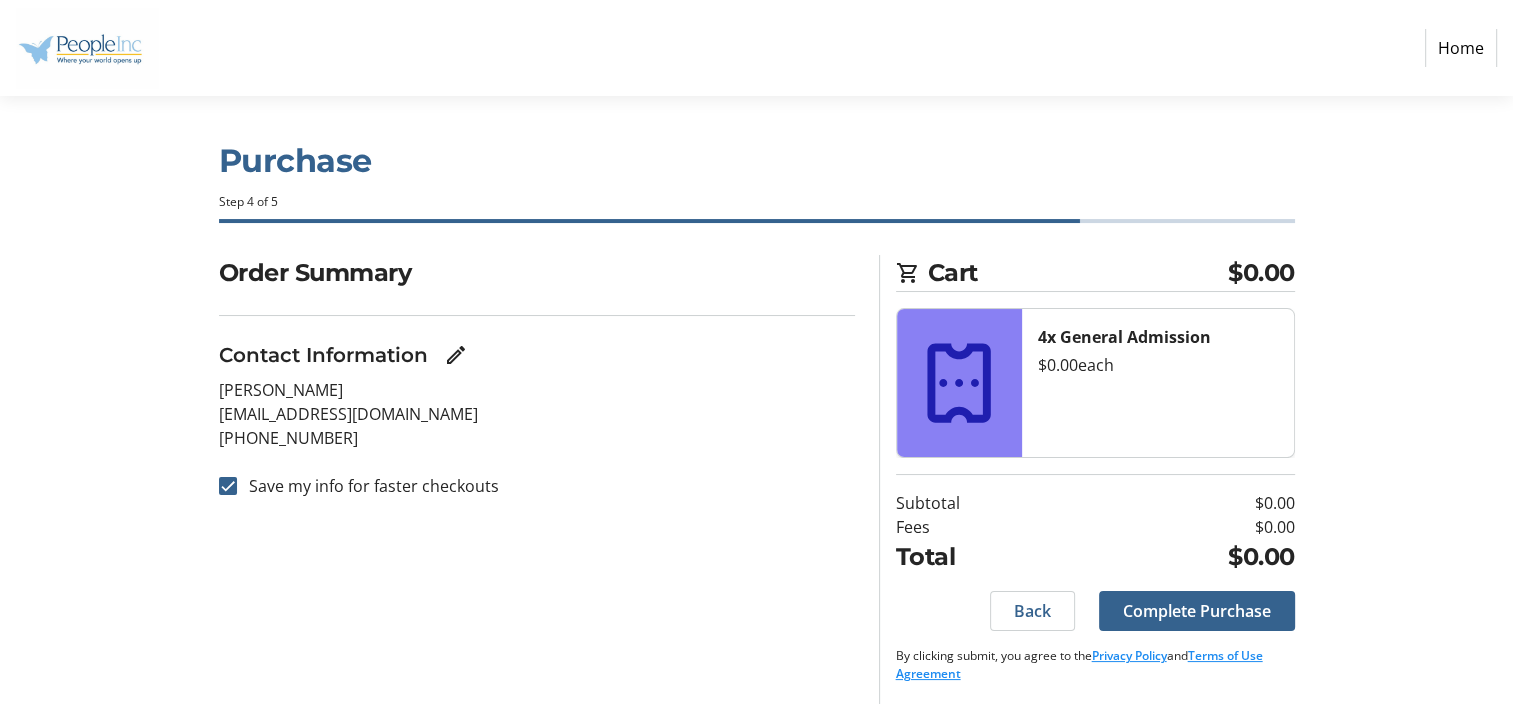 scroll, scrollTop: 9, scrollLeft: 0, axis: vertical 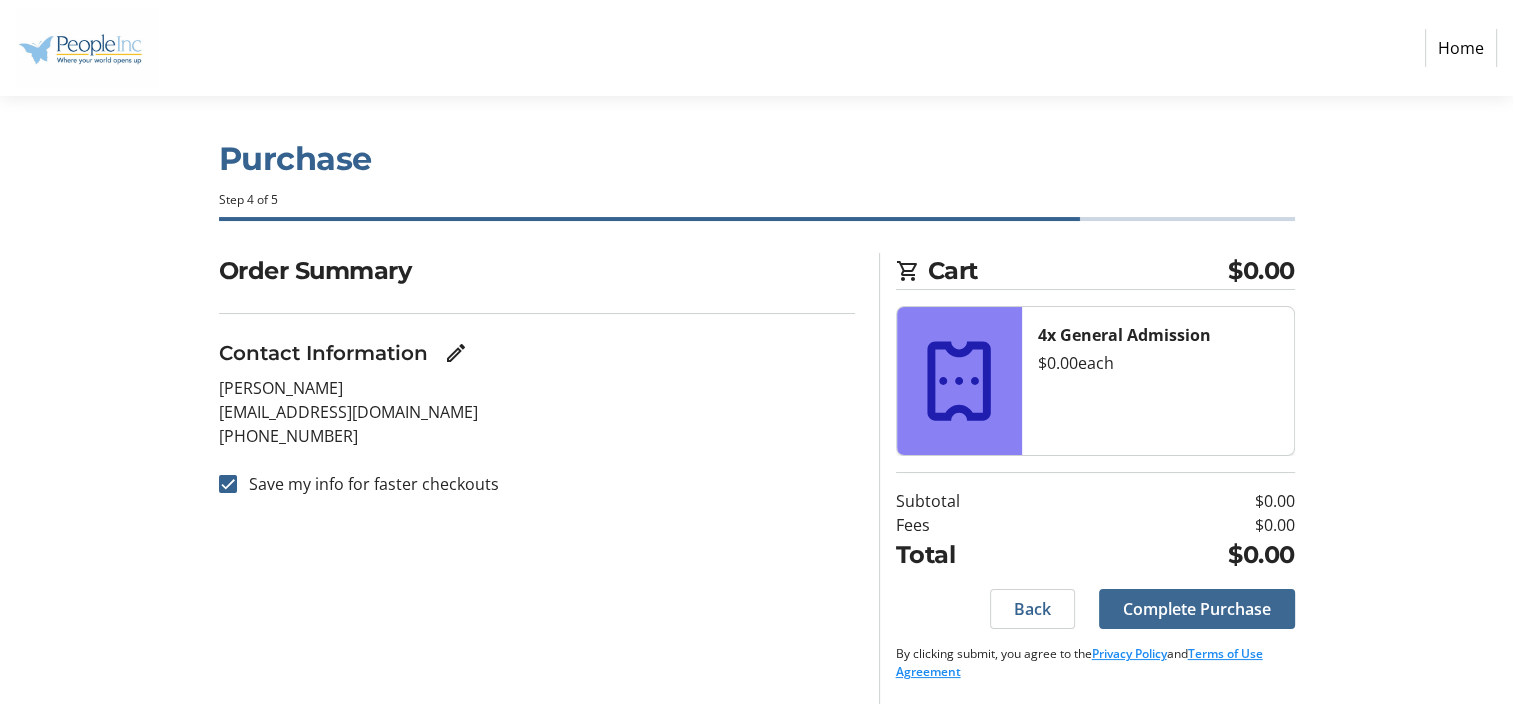 click on "Complete Purchase" 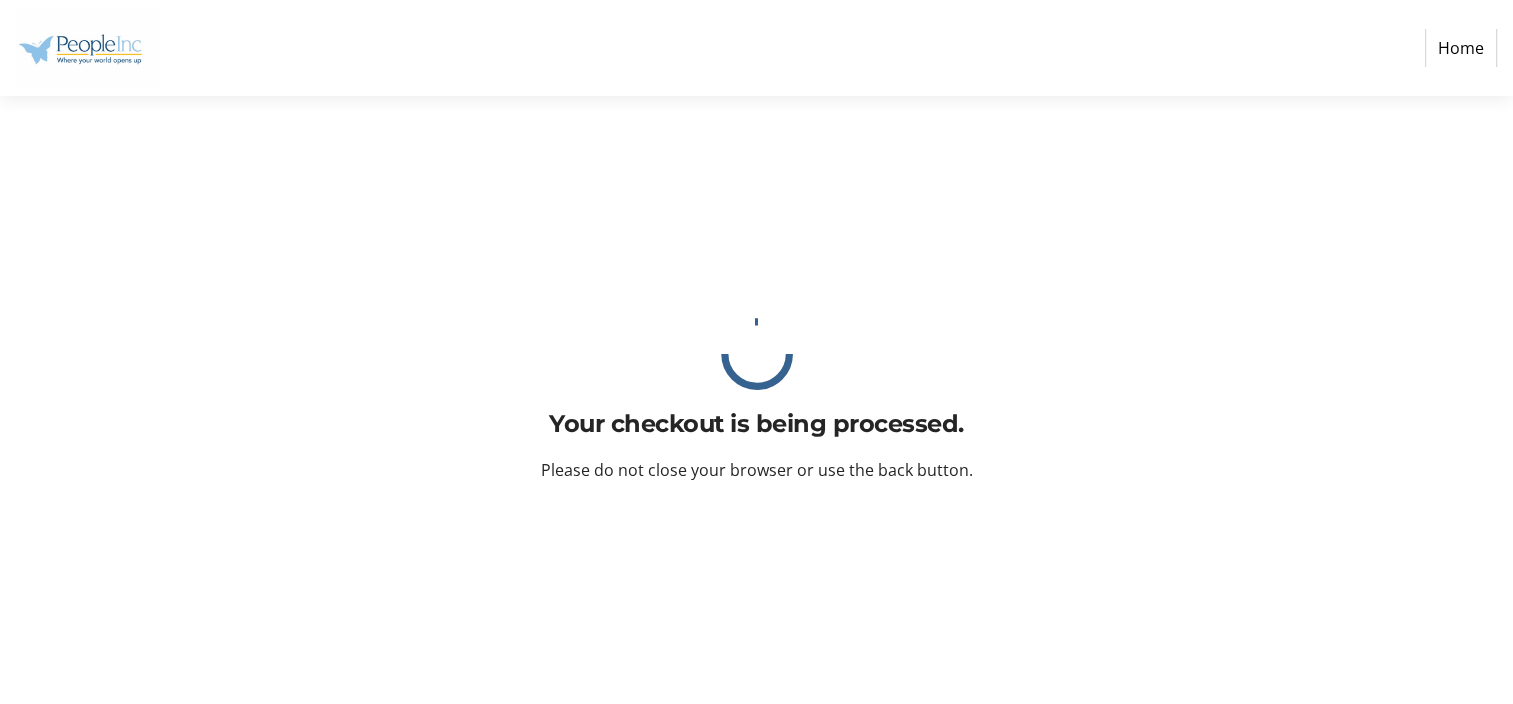 scroll, scrollTop: 0, scrollLeft: 0, axis: both 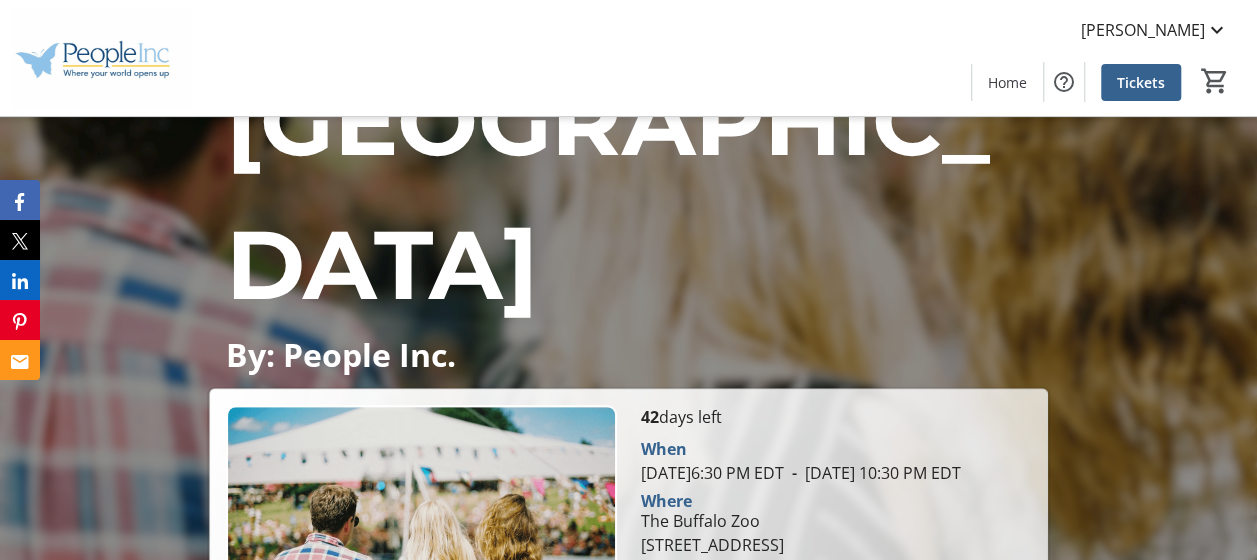 click at bounding box center [836, 593] 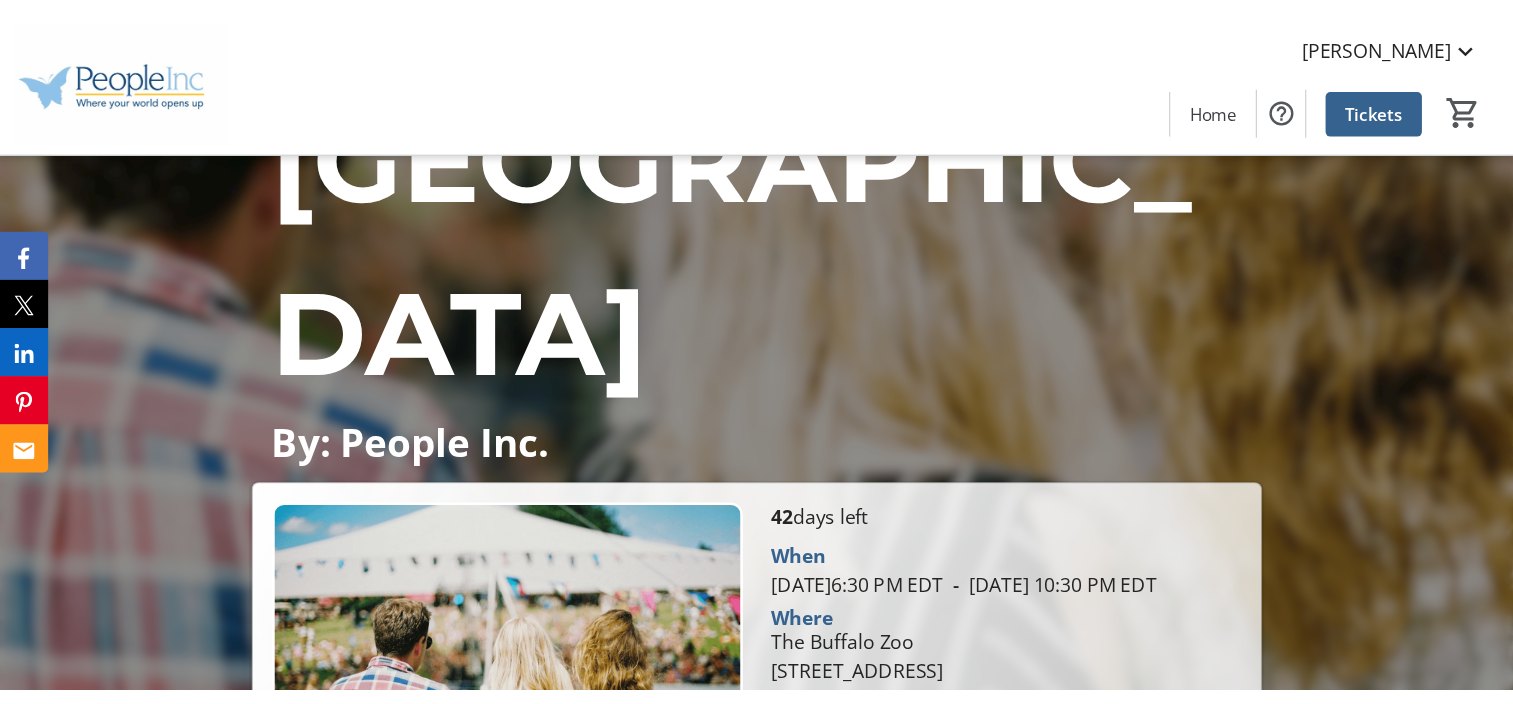 scroll, scrollTop: 0, scrollLeft: 0, axis: both 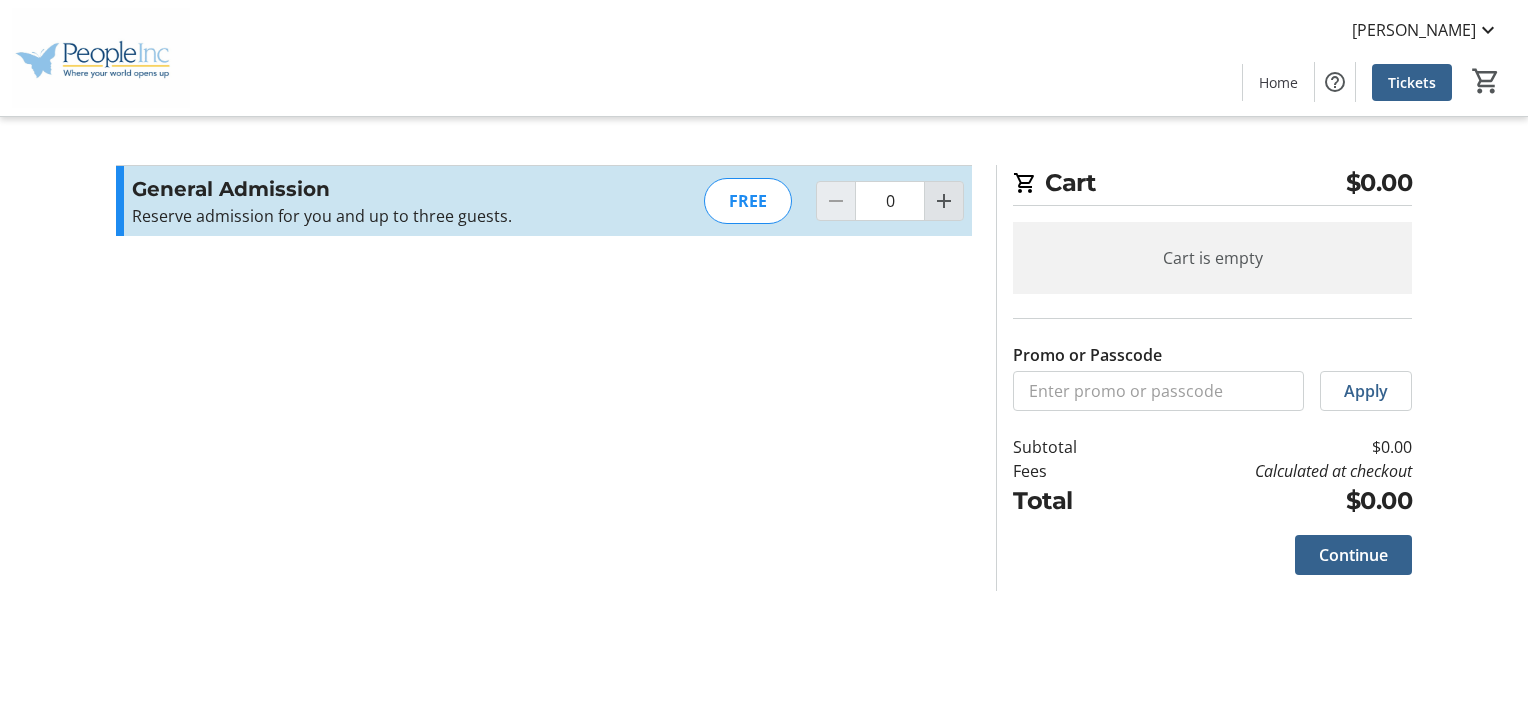 click 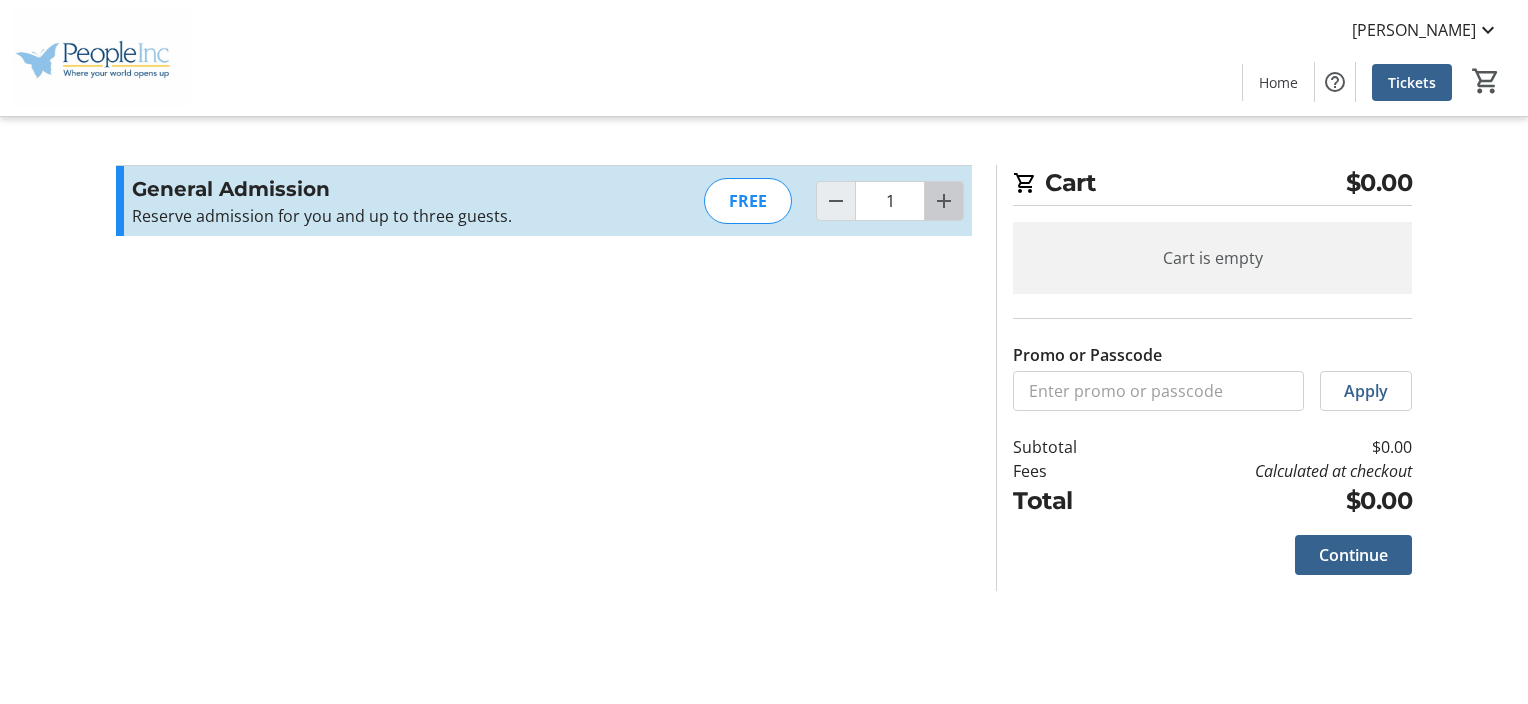 click 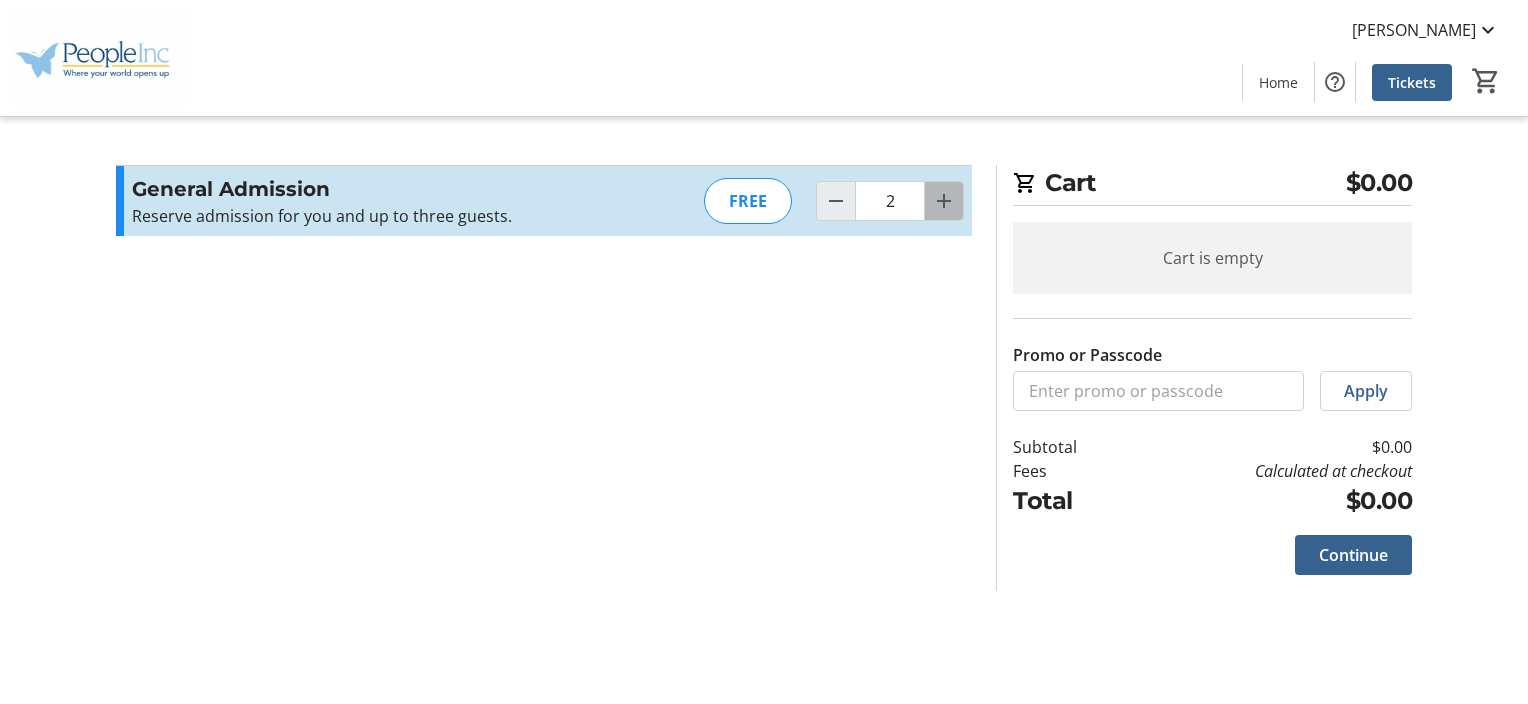 click 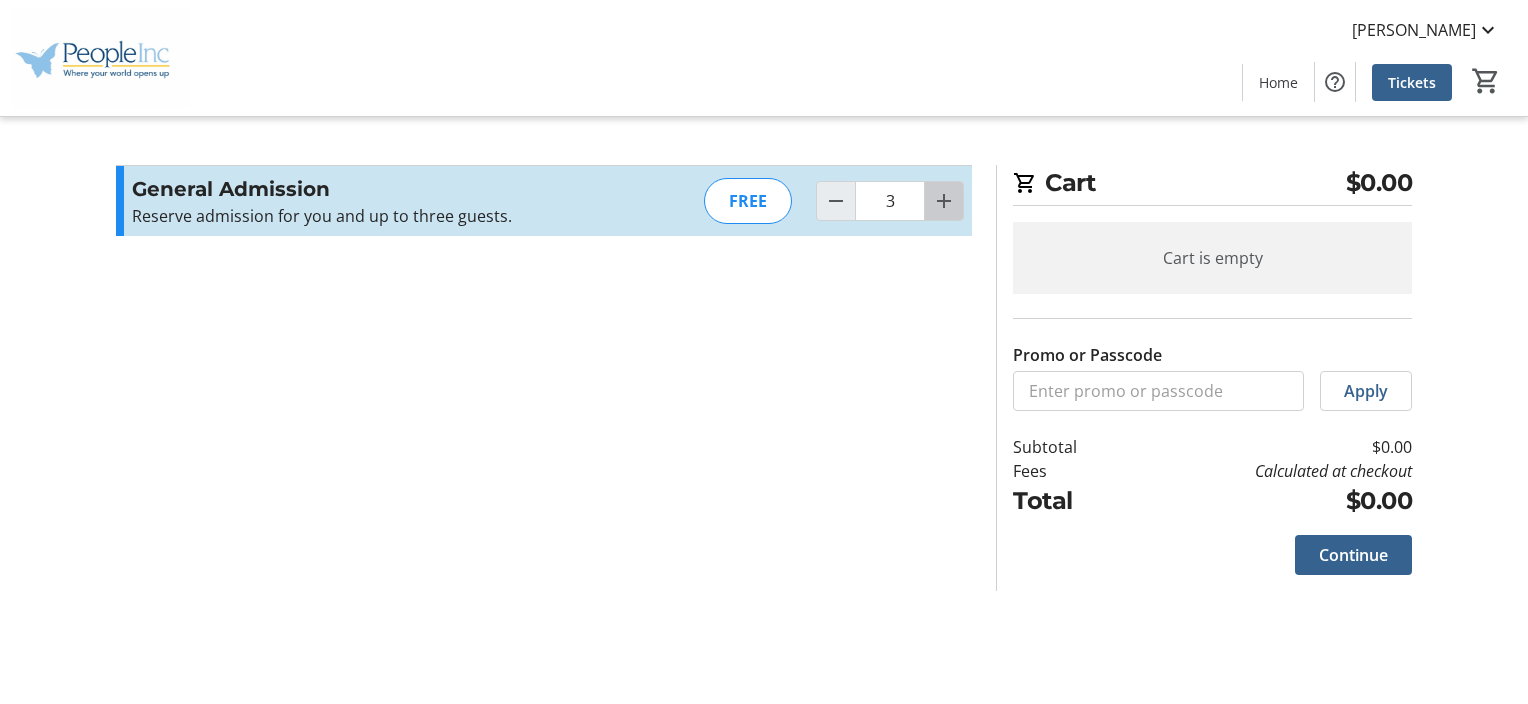 click 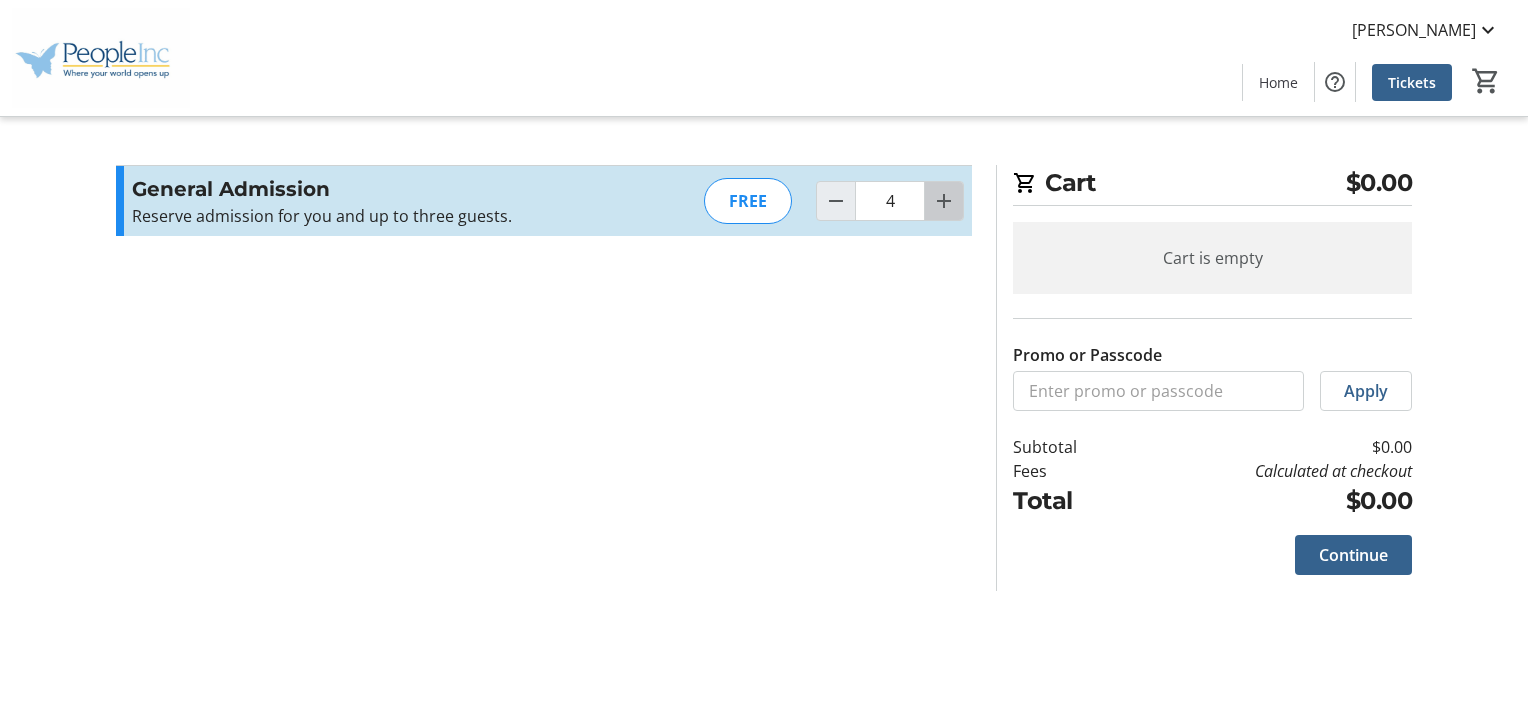 click 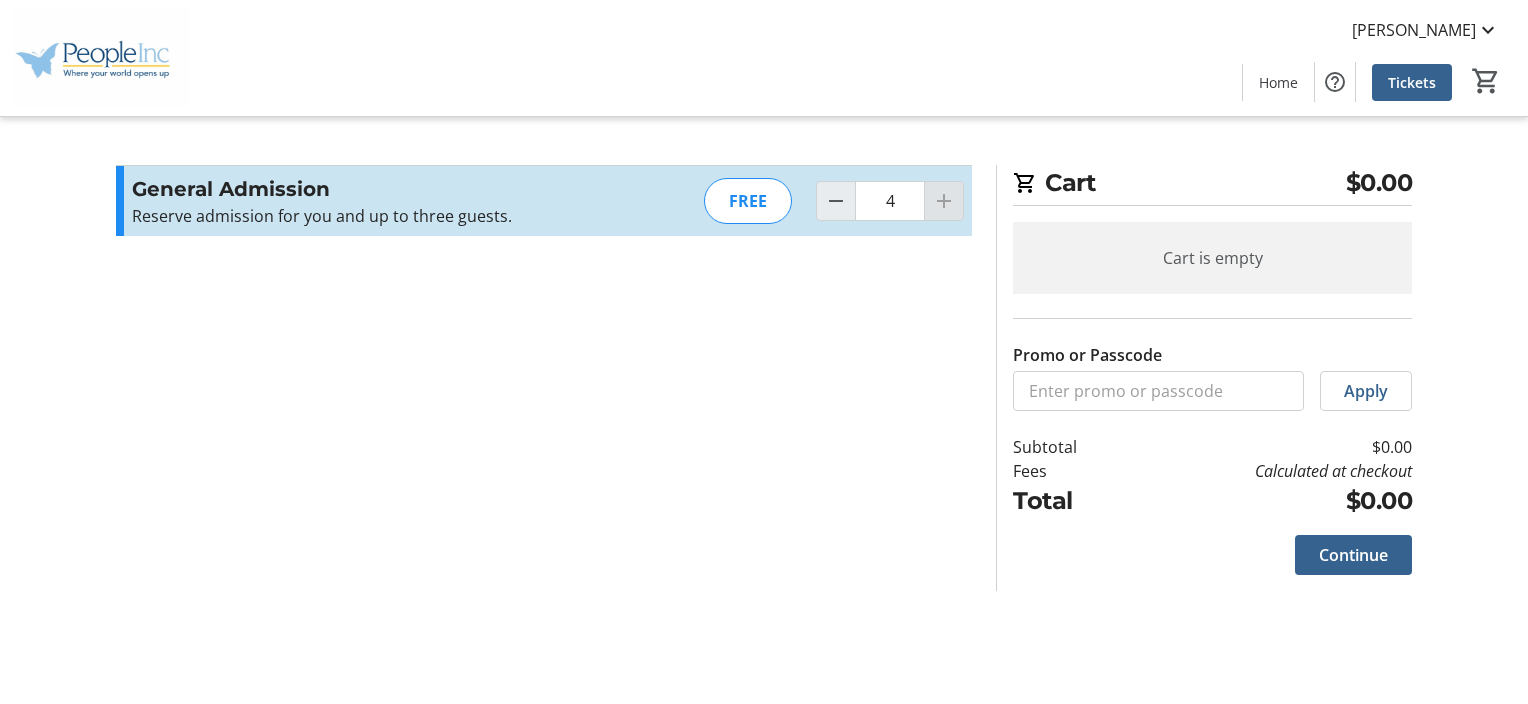 click 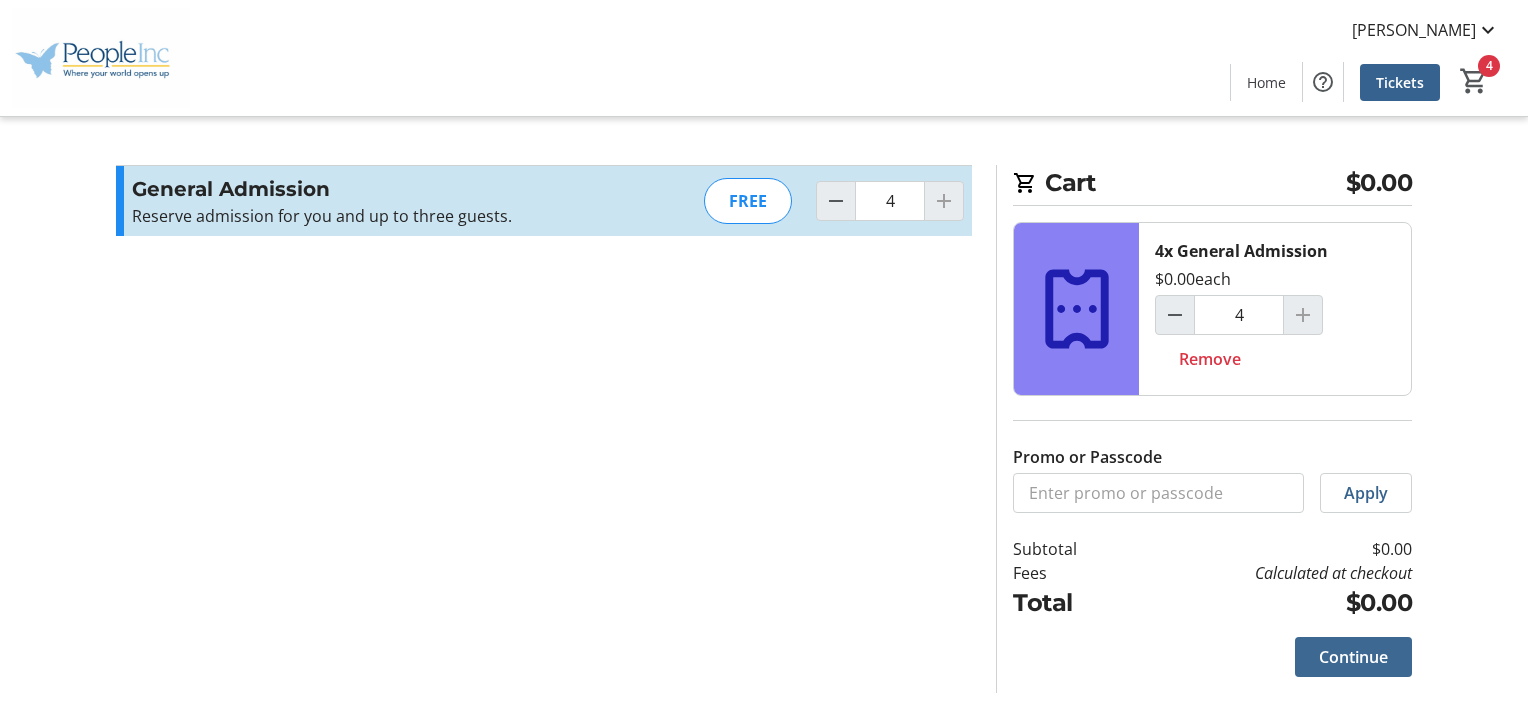 click 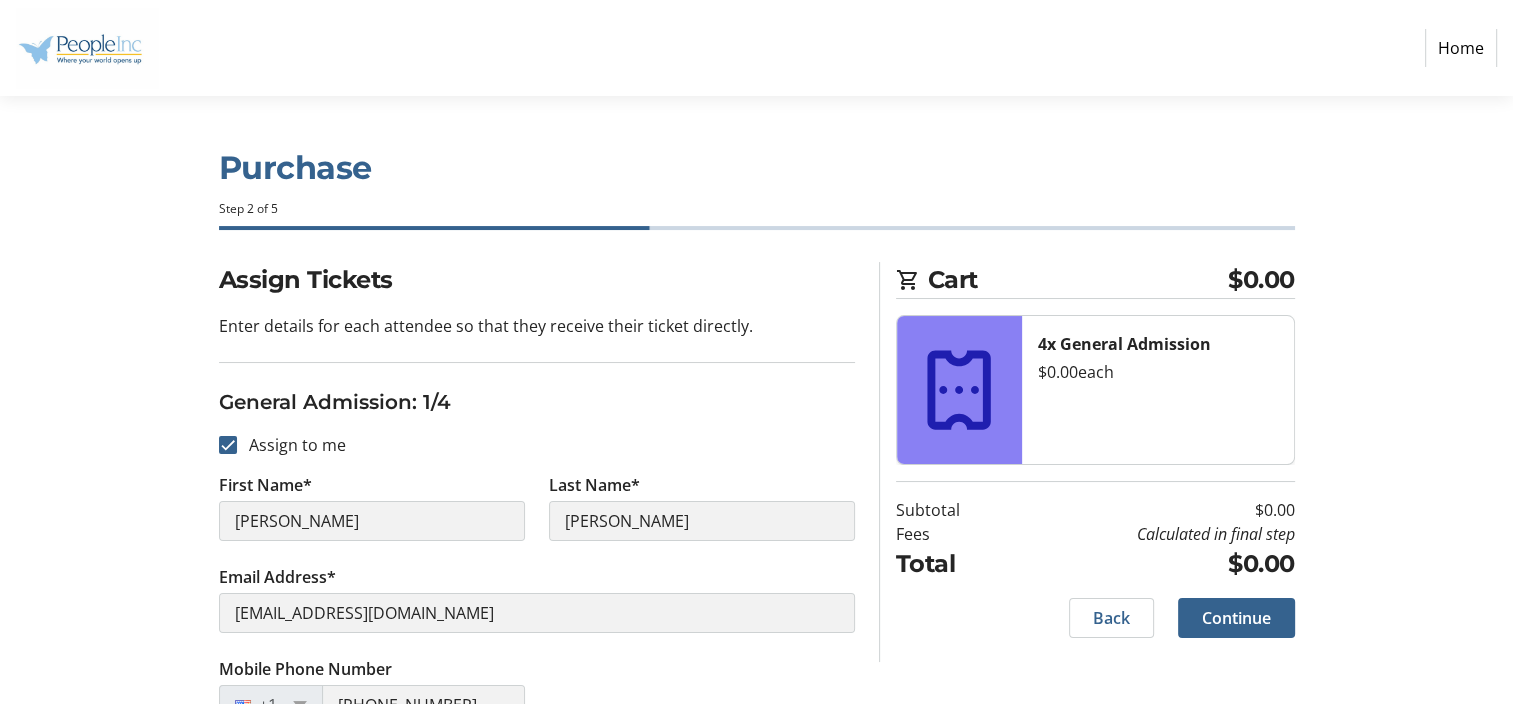 scroll, scrollTop: 100, scrollLeft: 0, axis: vertical 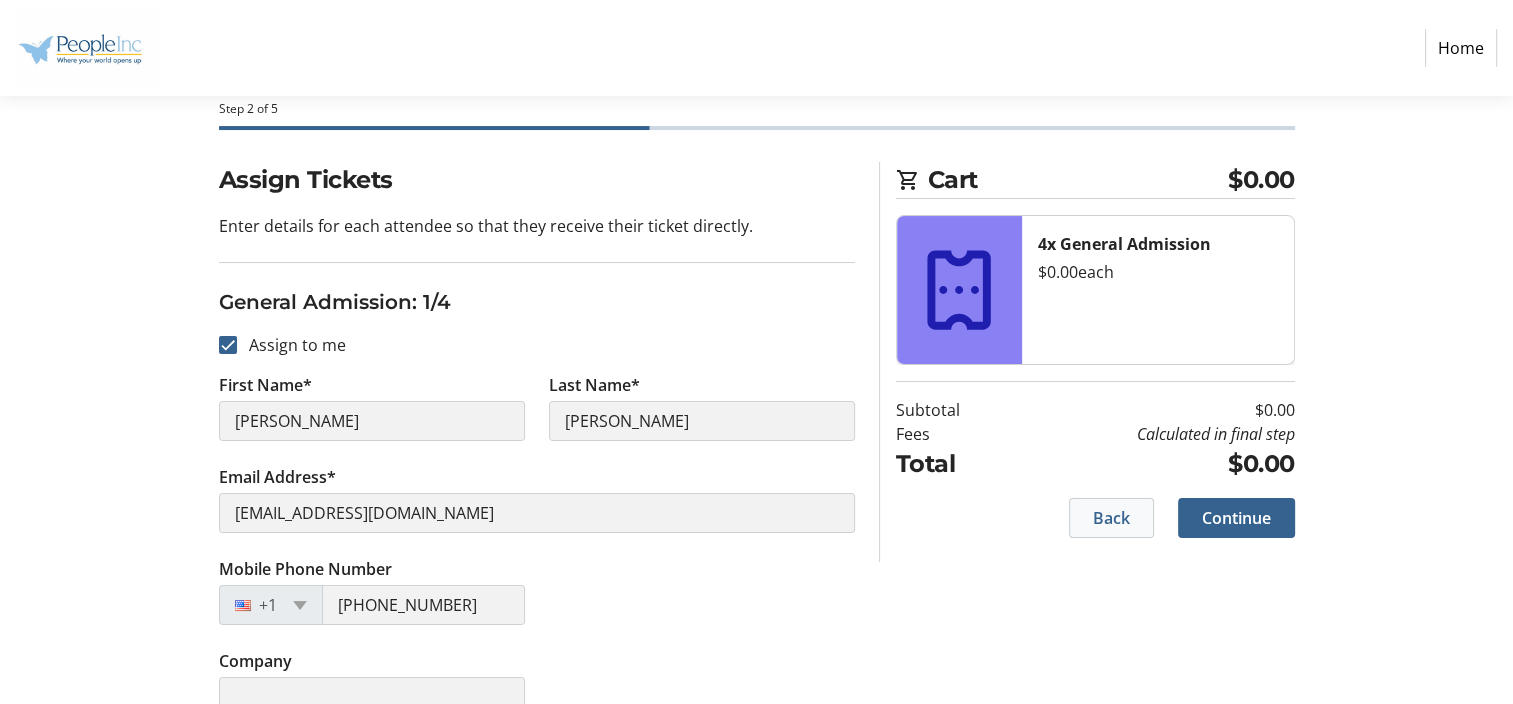 click 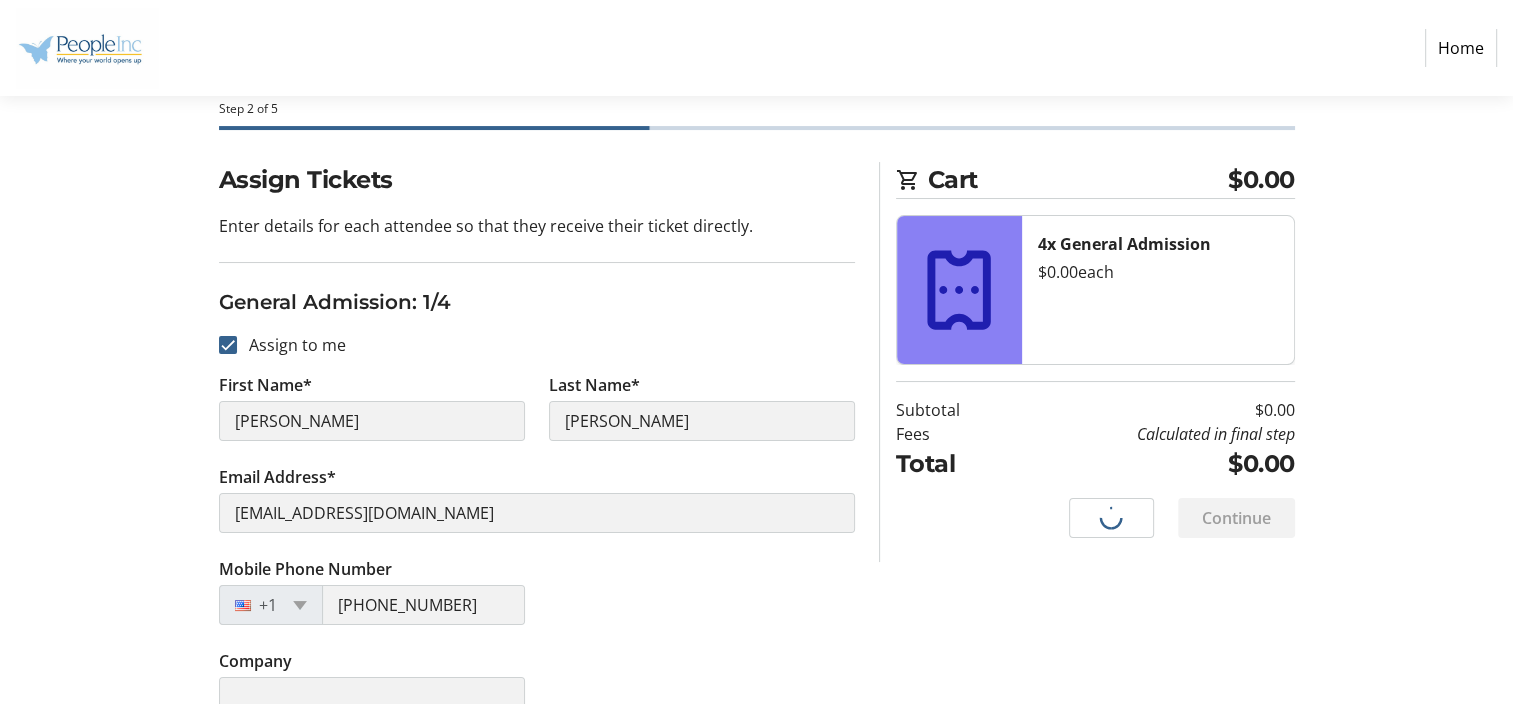 scroll, scrollTop: 0, scrollLeft: 0, axis: both 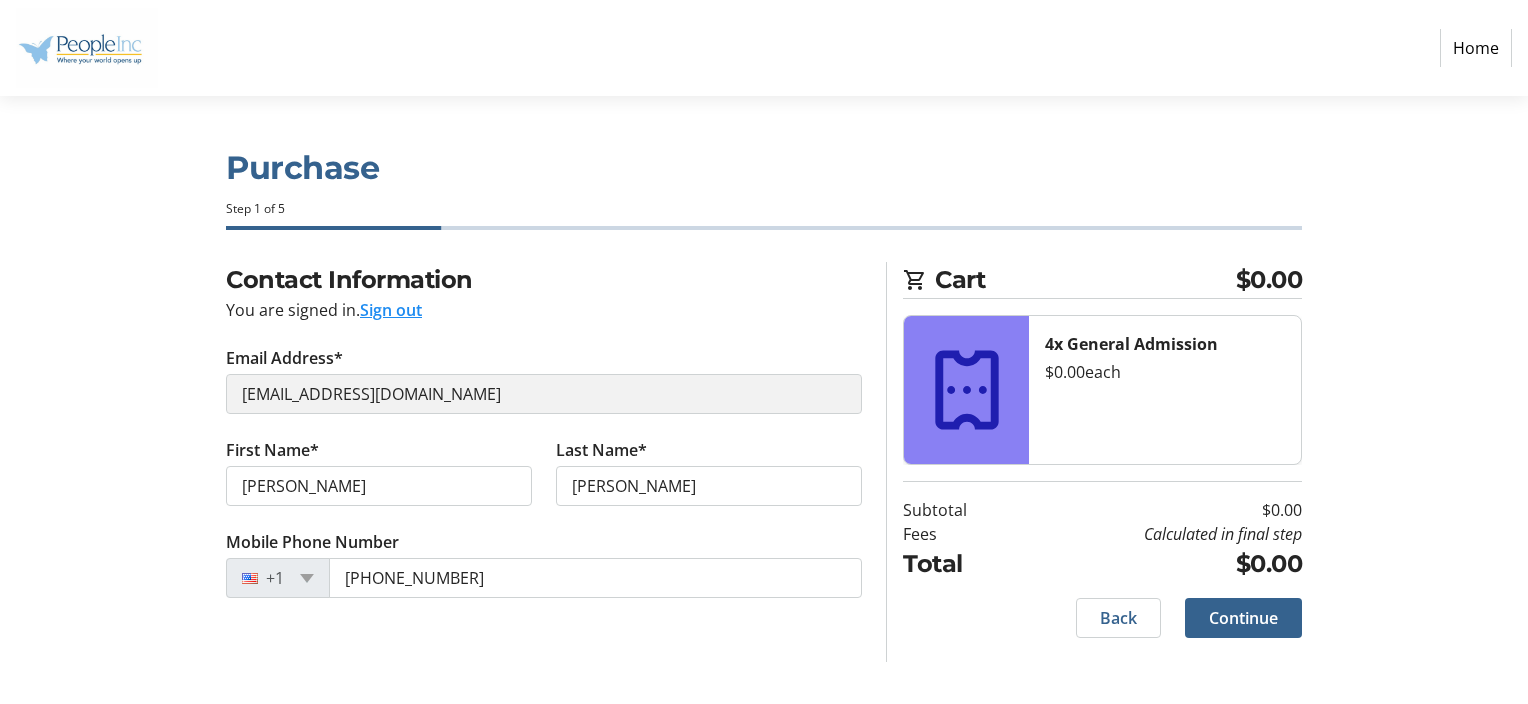 click on "Mobile Phone Number  [PHONE_NUMBER]" 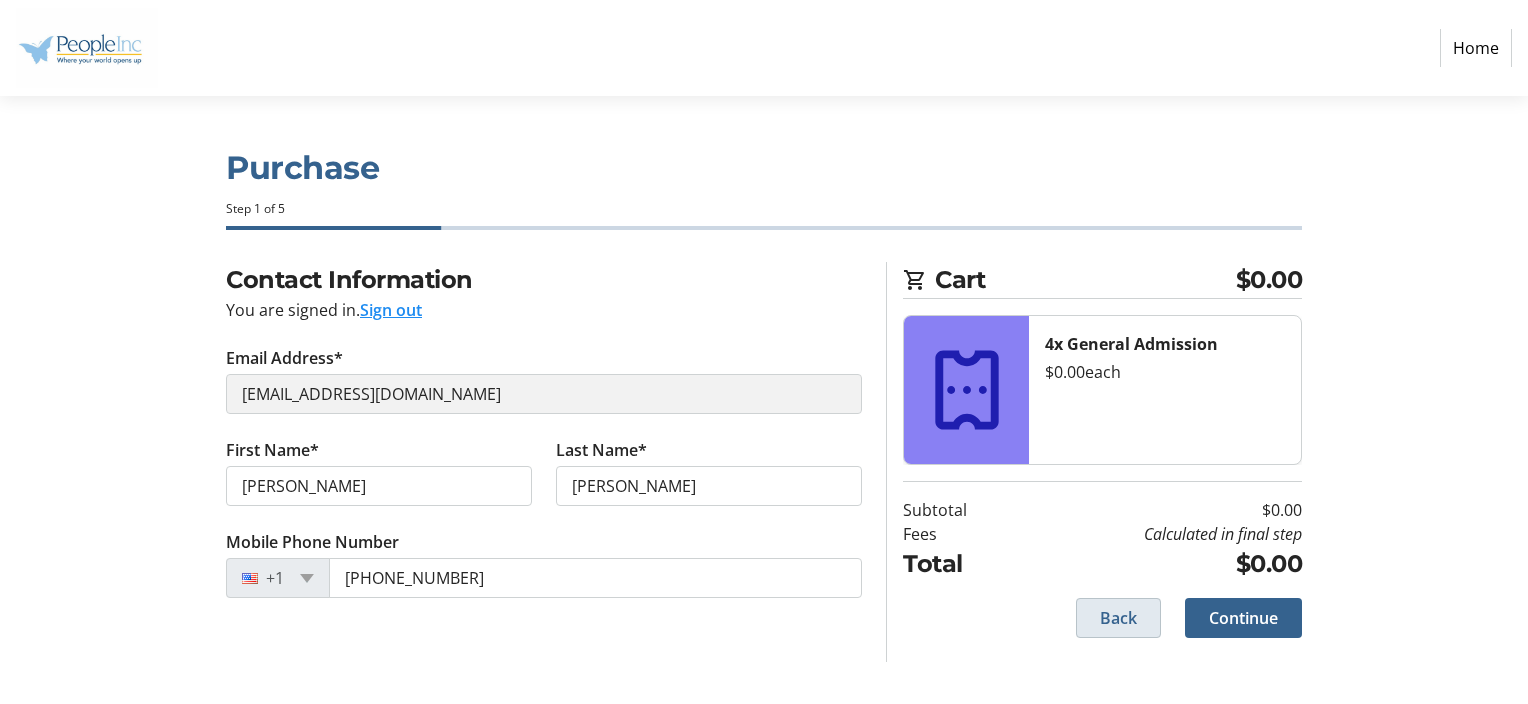 click 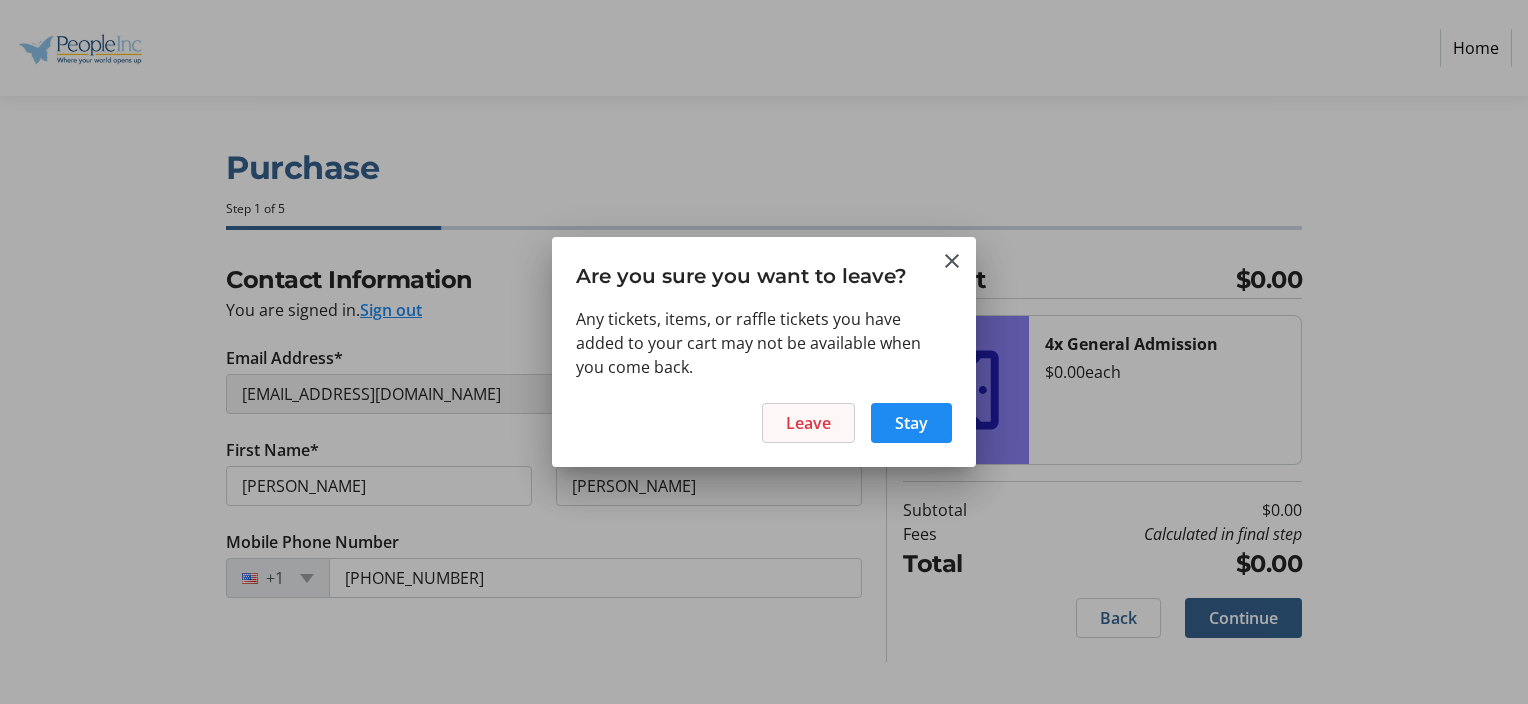 click at bounding box center (808, 423) 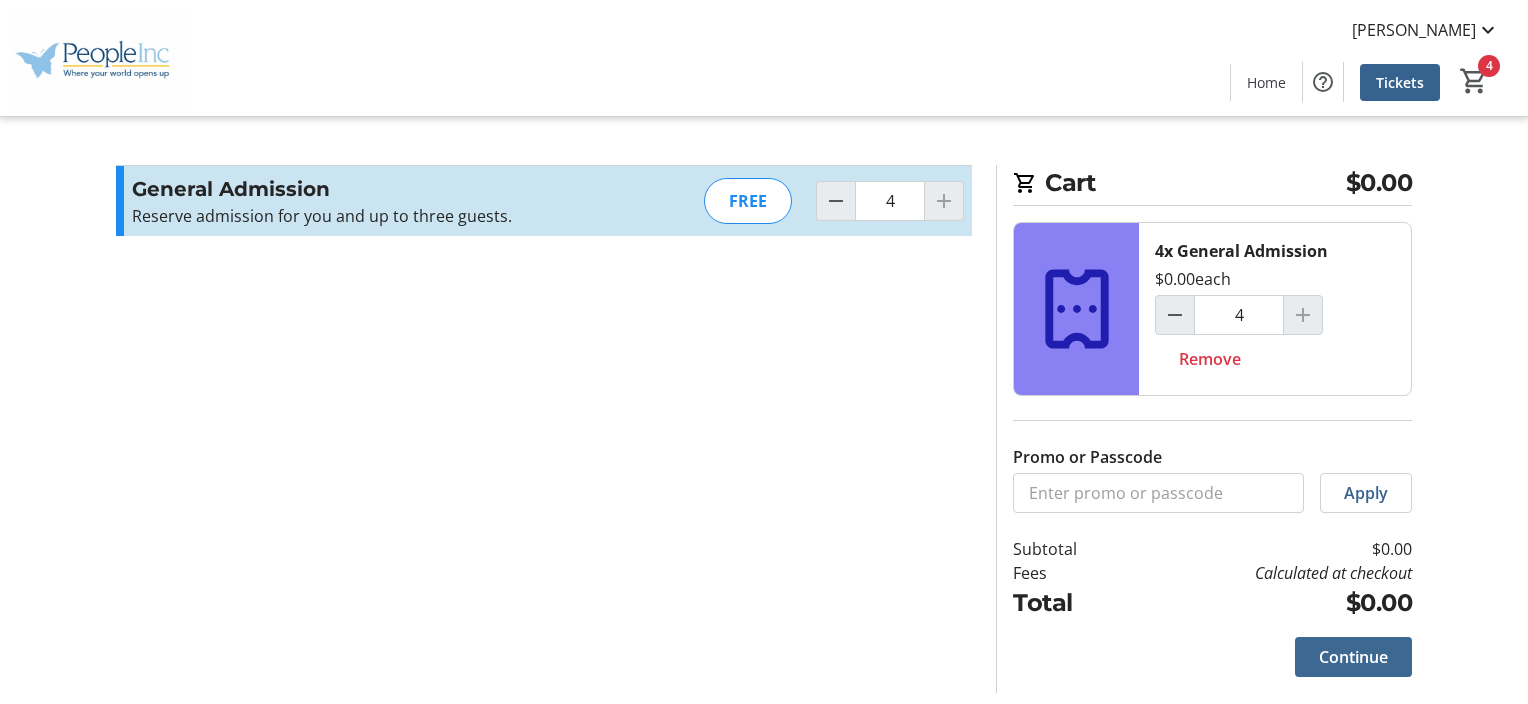 click on "Continue" 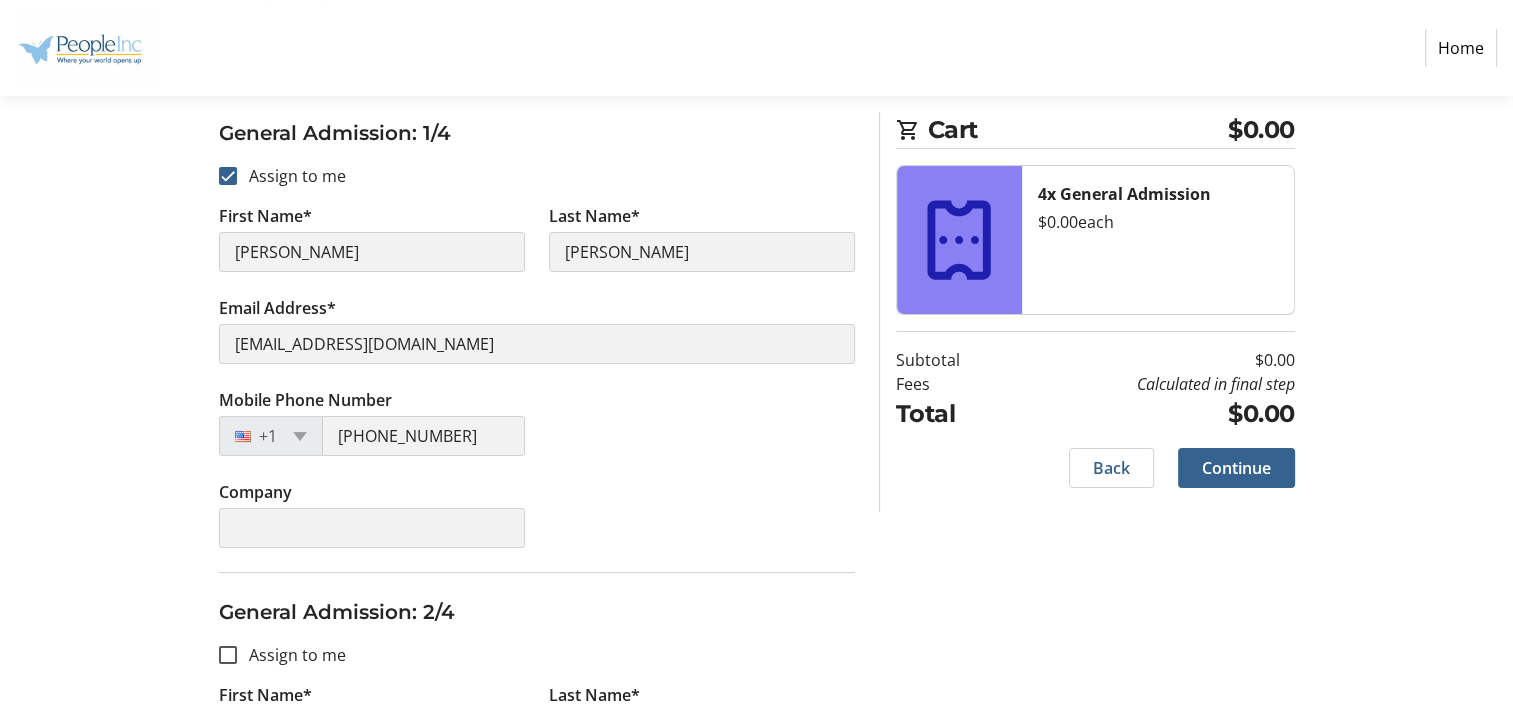 scroll, scrollTop: 0, scrollLeft: 0, axis: both 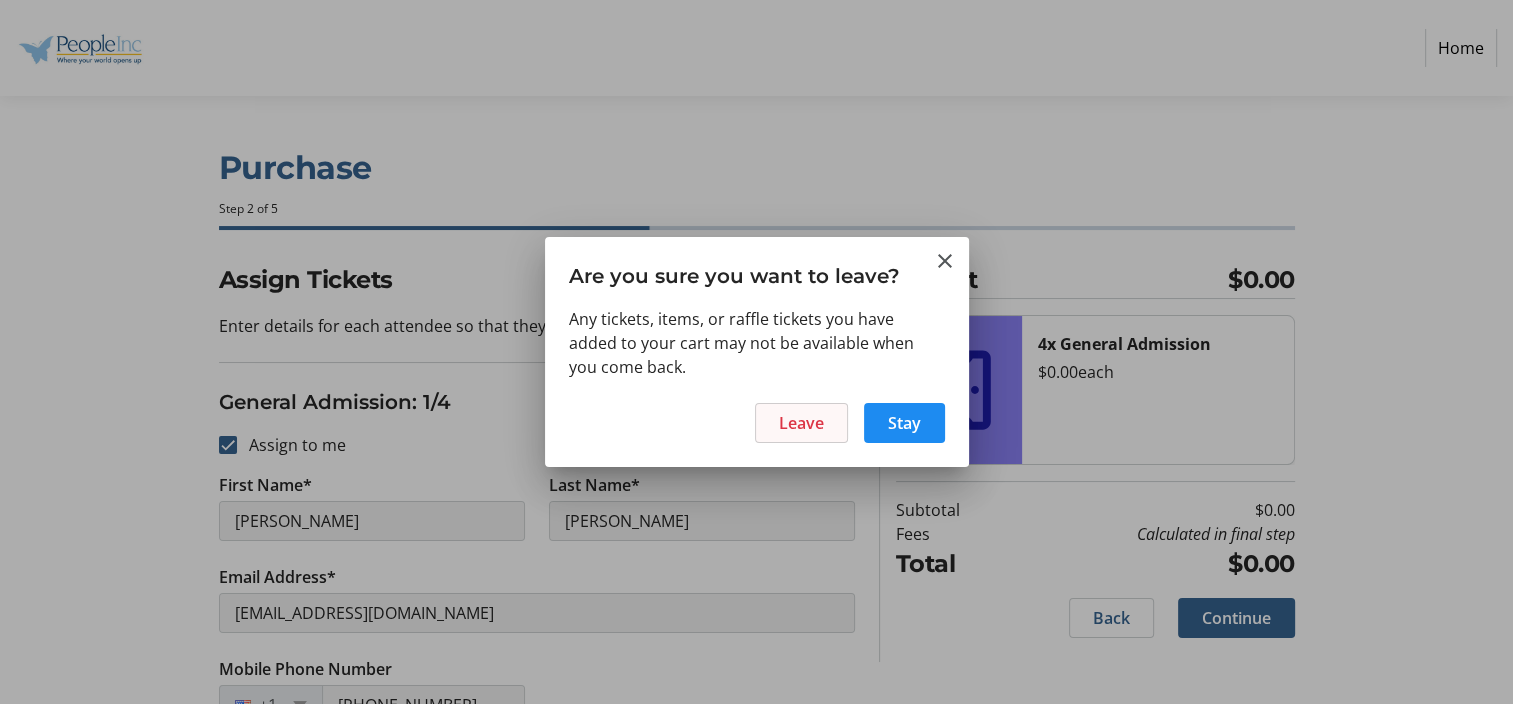 click on "Leave" at bounding box center [801, 423] 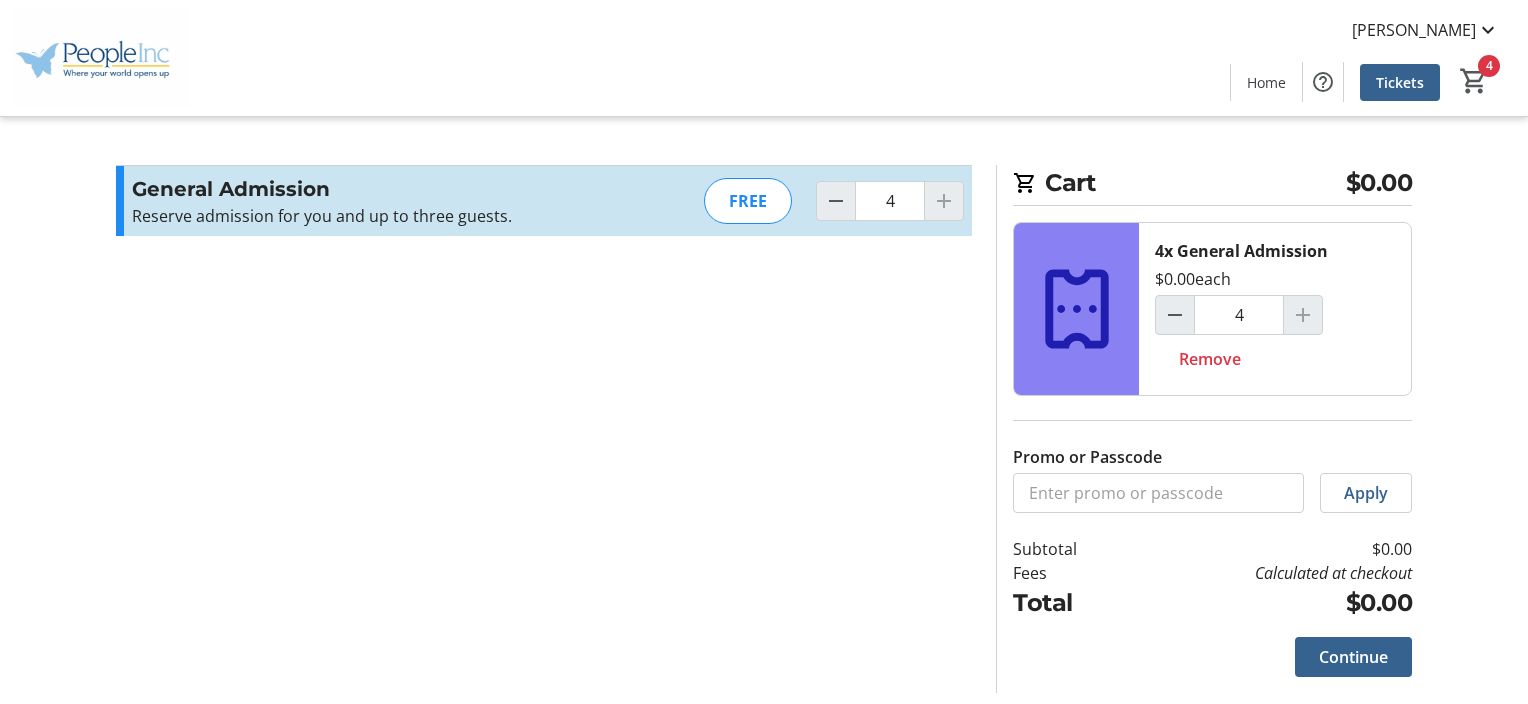 click 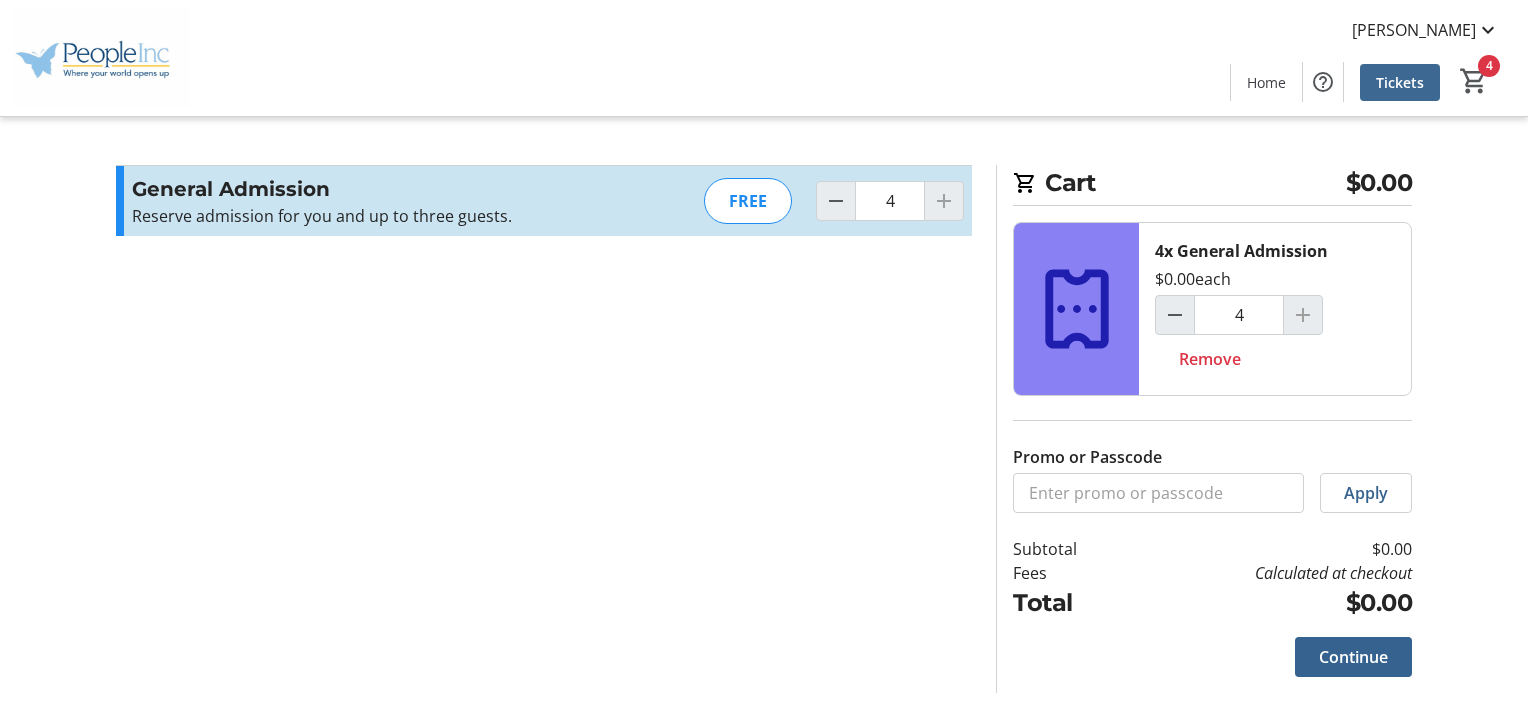 click on "Tickets" 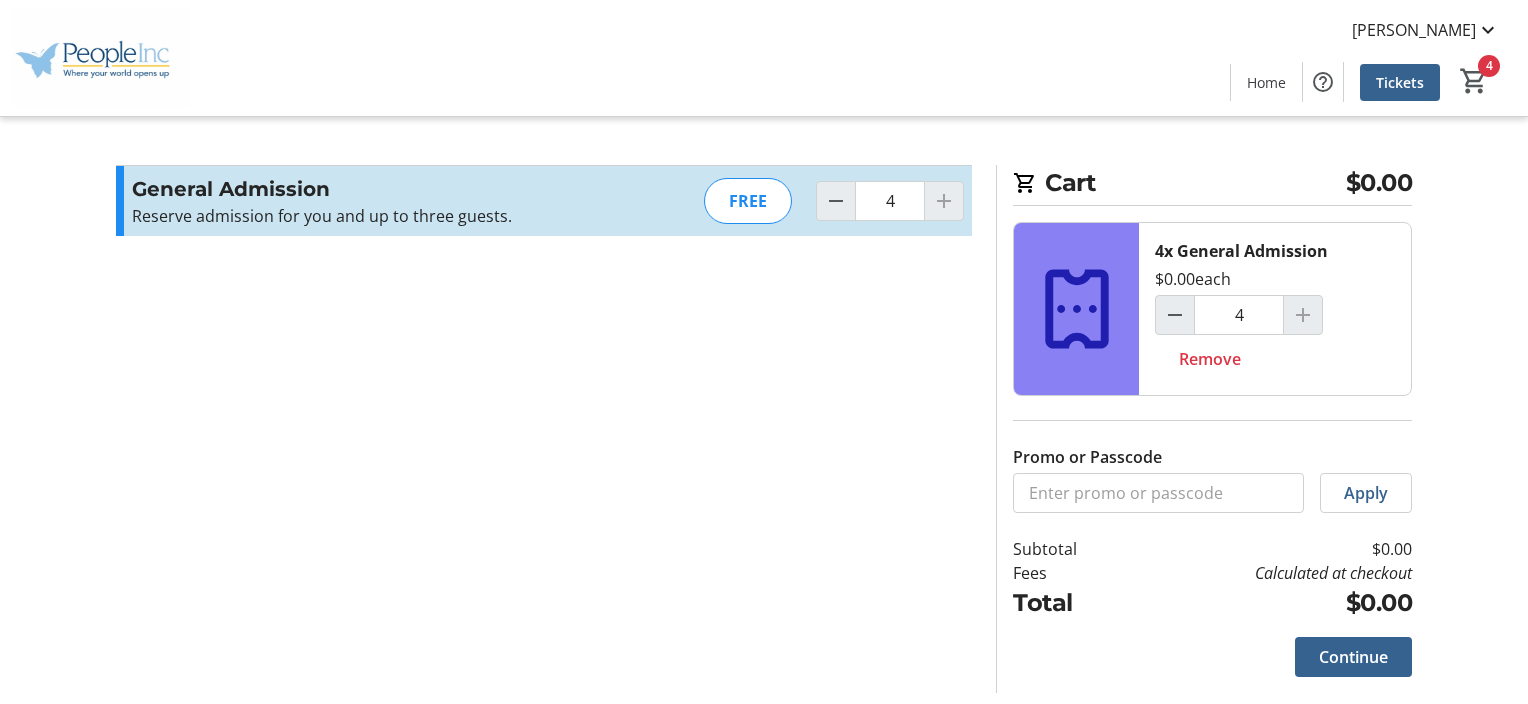 click on "FREE" 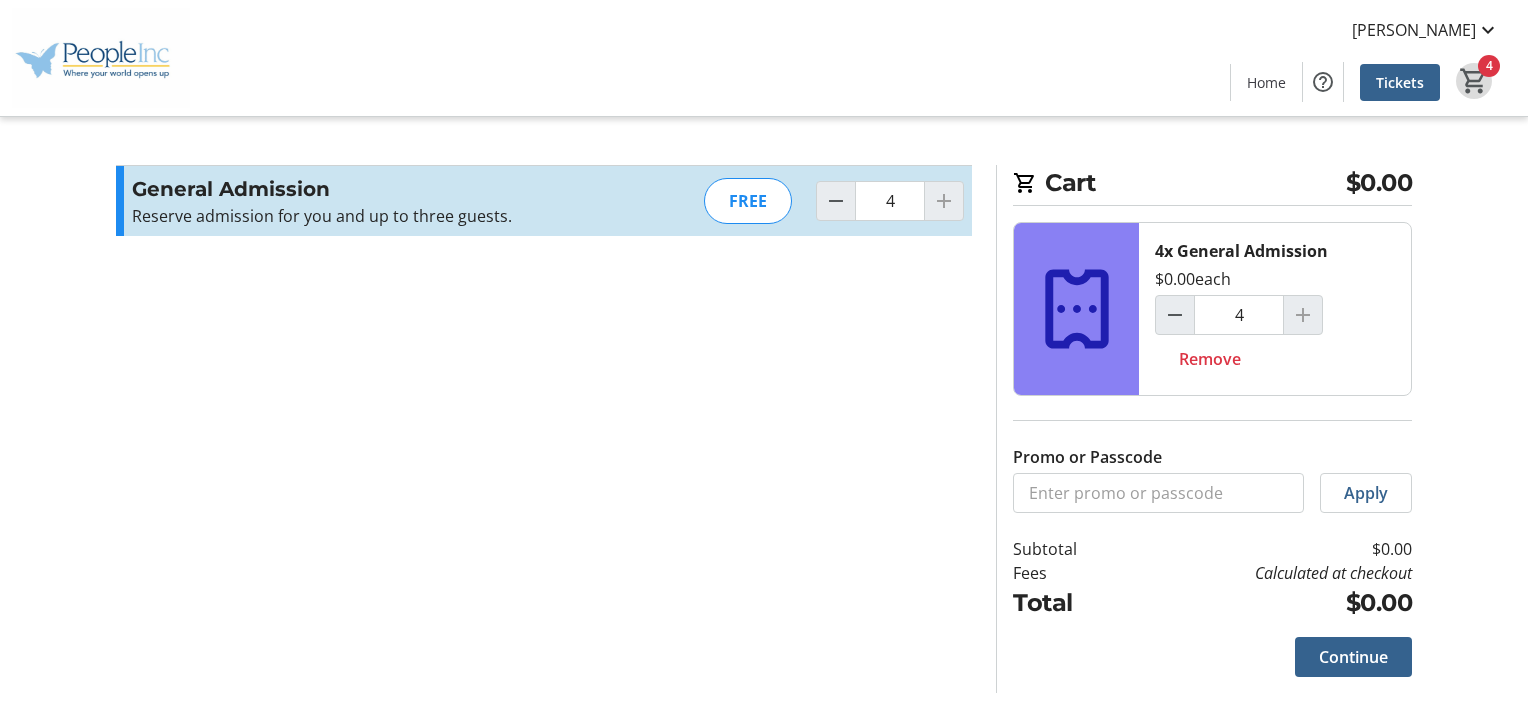 click on "4" 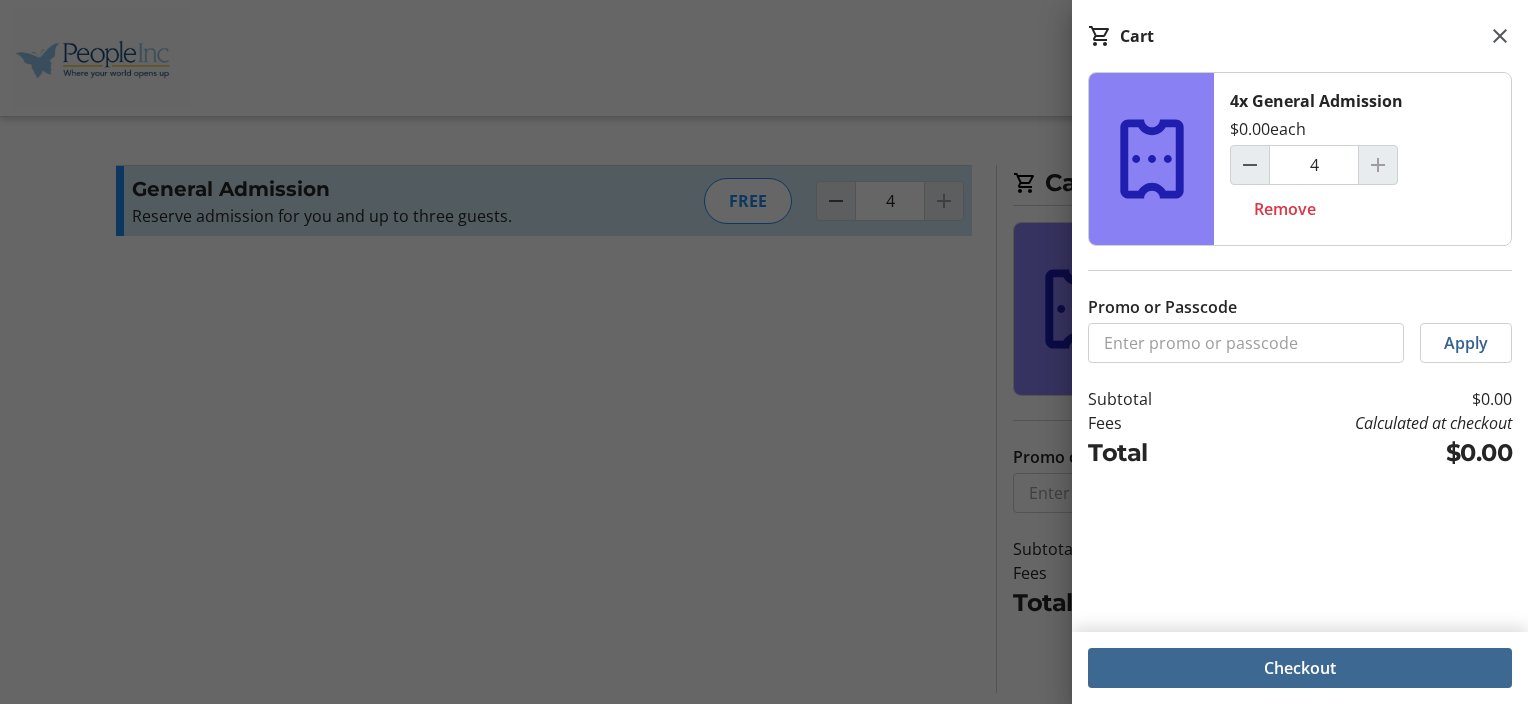 click on "Checkout" 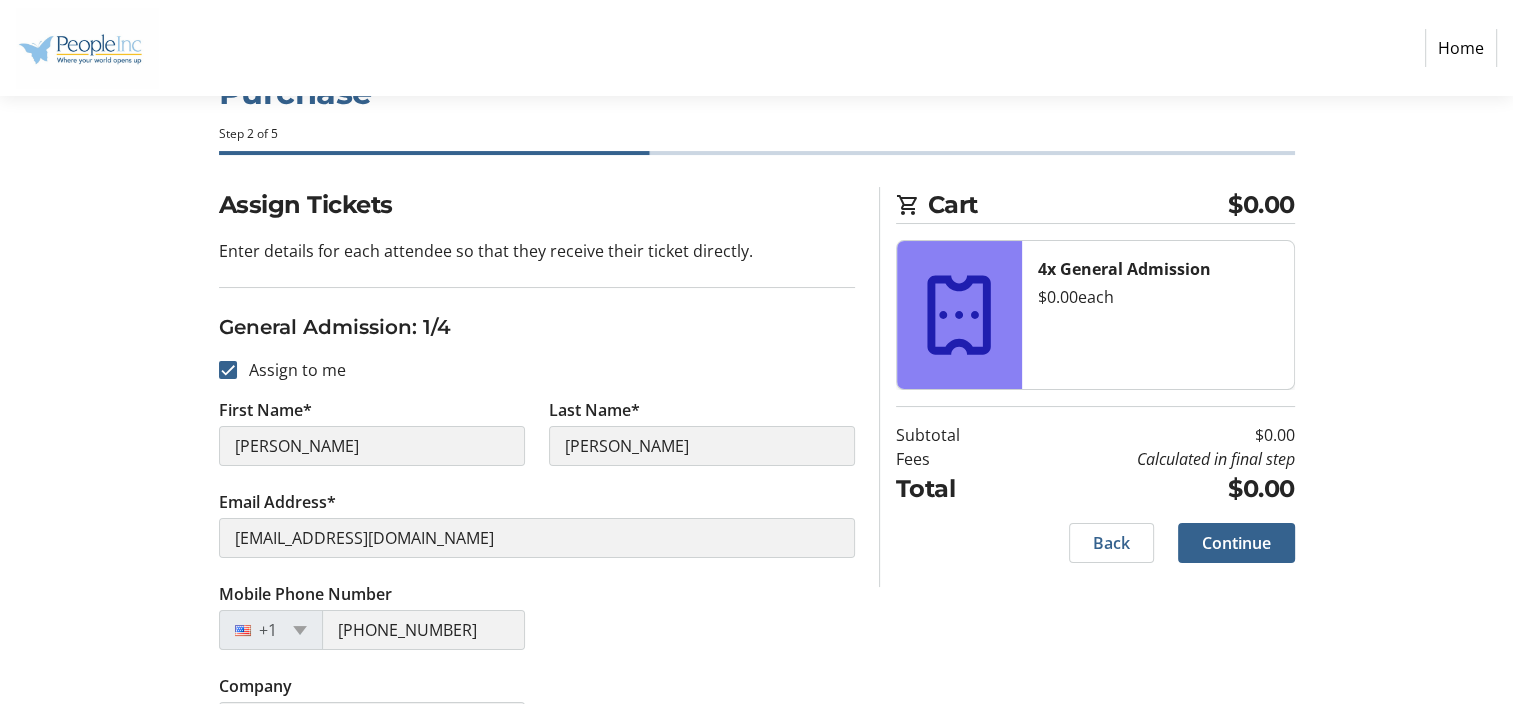 scroll, scrollTop: 0, scrollLeft: 0, axis: both 